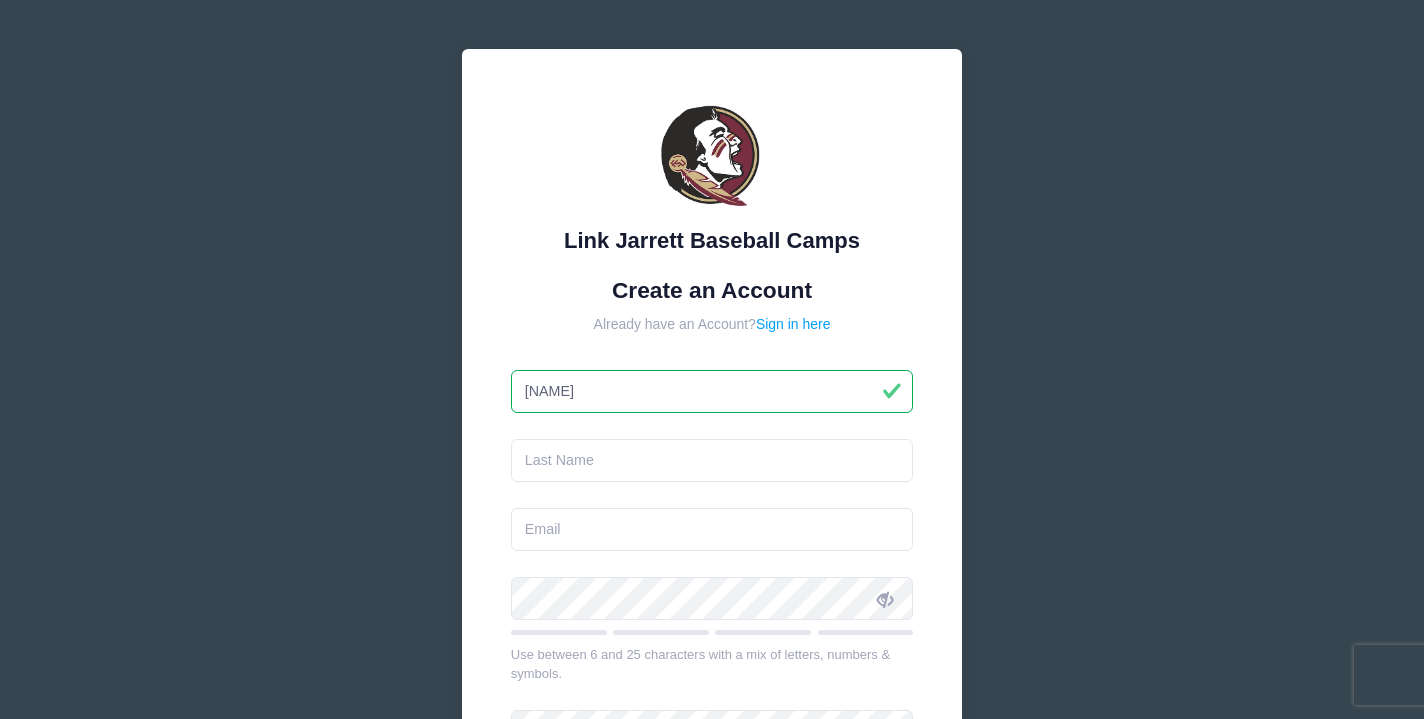 scroll, scrollTop: 0, scrollLeft: 0, axis: both 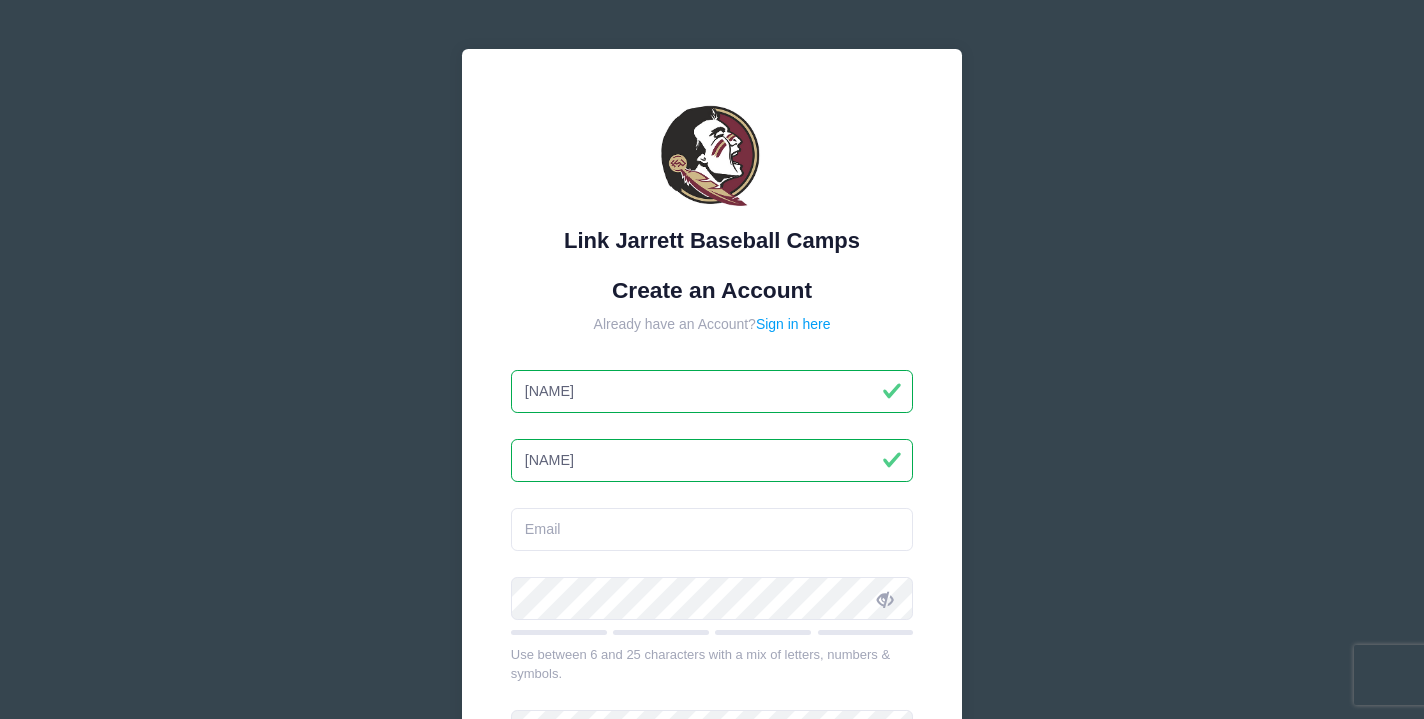 type on "[NAME]" 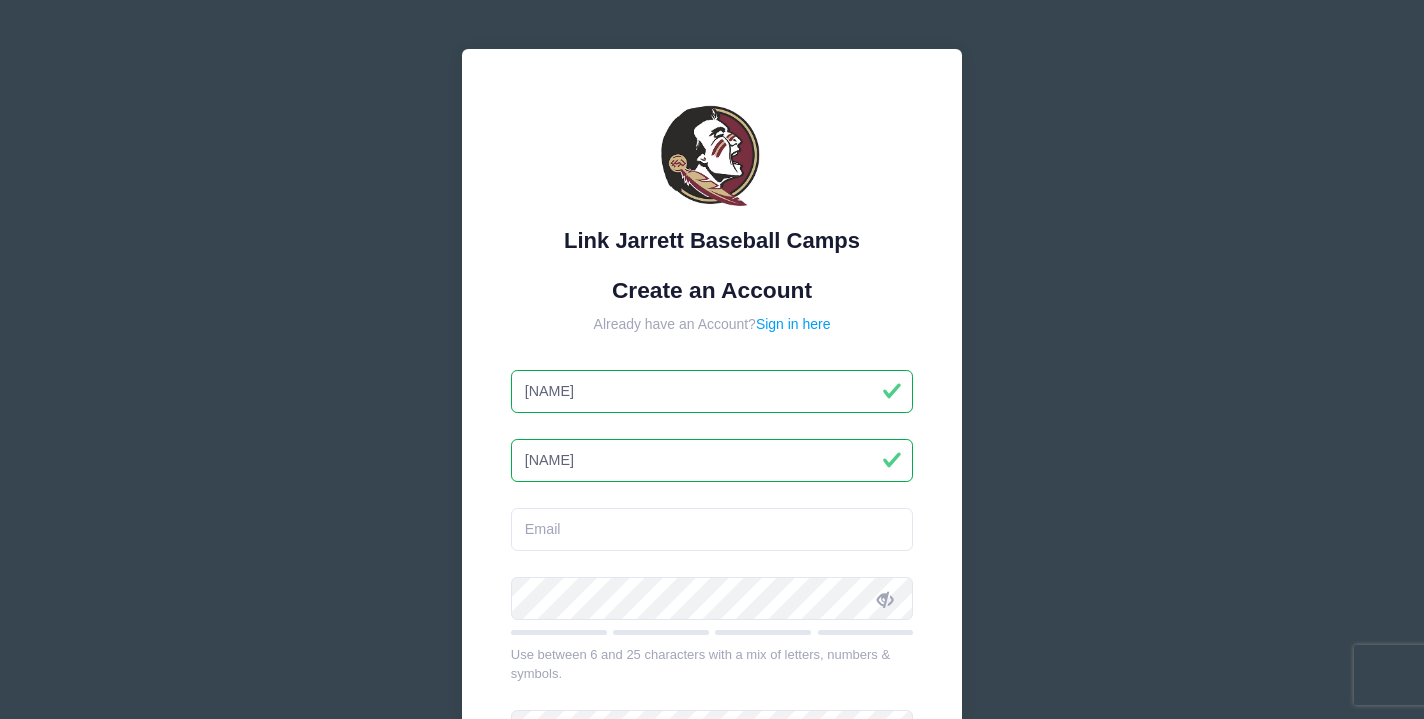 click on "Link Jarrett Baseball Camps
Create an Account
Already have an Account?
Sign in here
[NAME]" at bounding box center [712, 544] 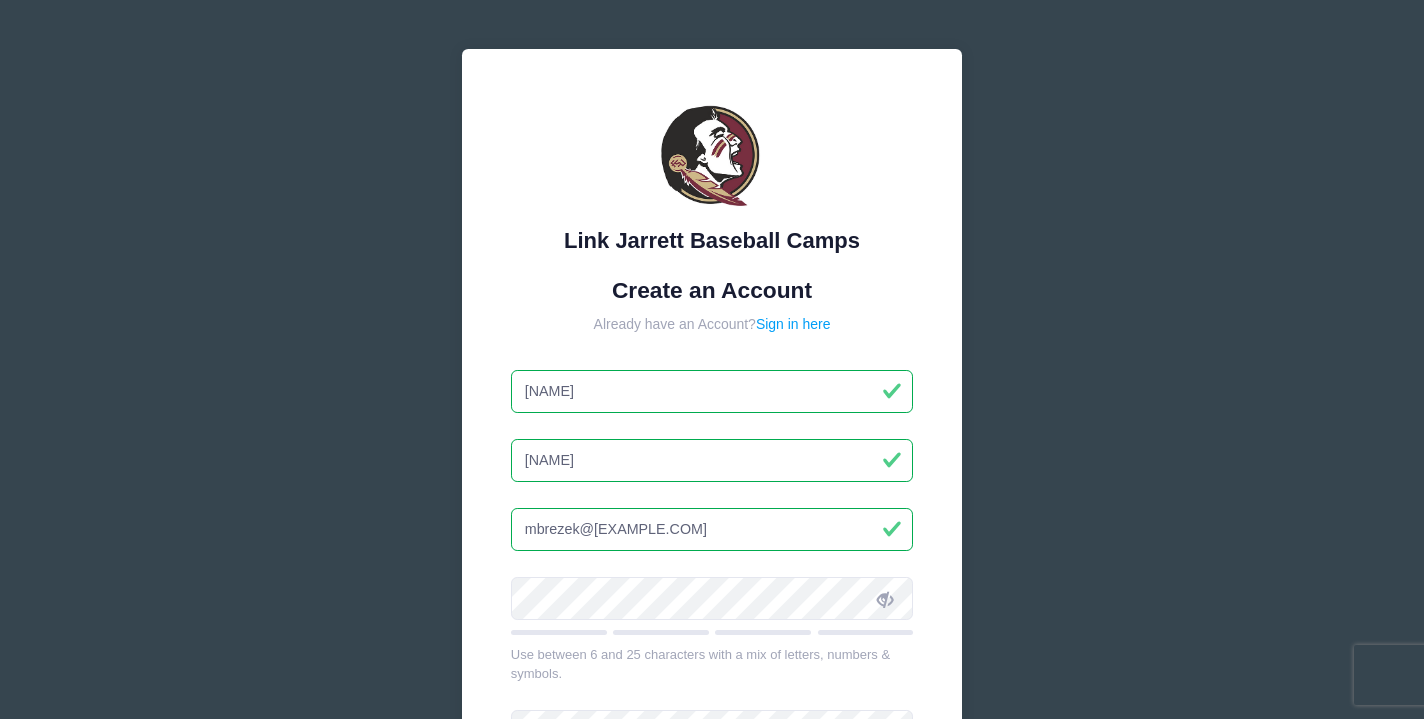 type on "mbrezek@[EXAMPLE.COM]" 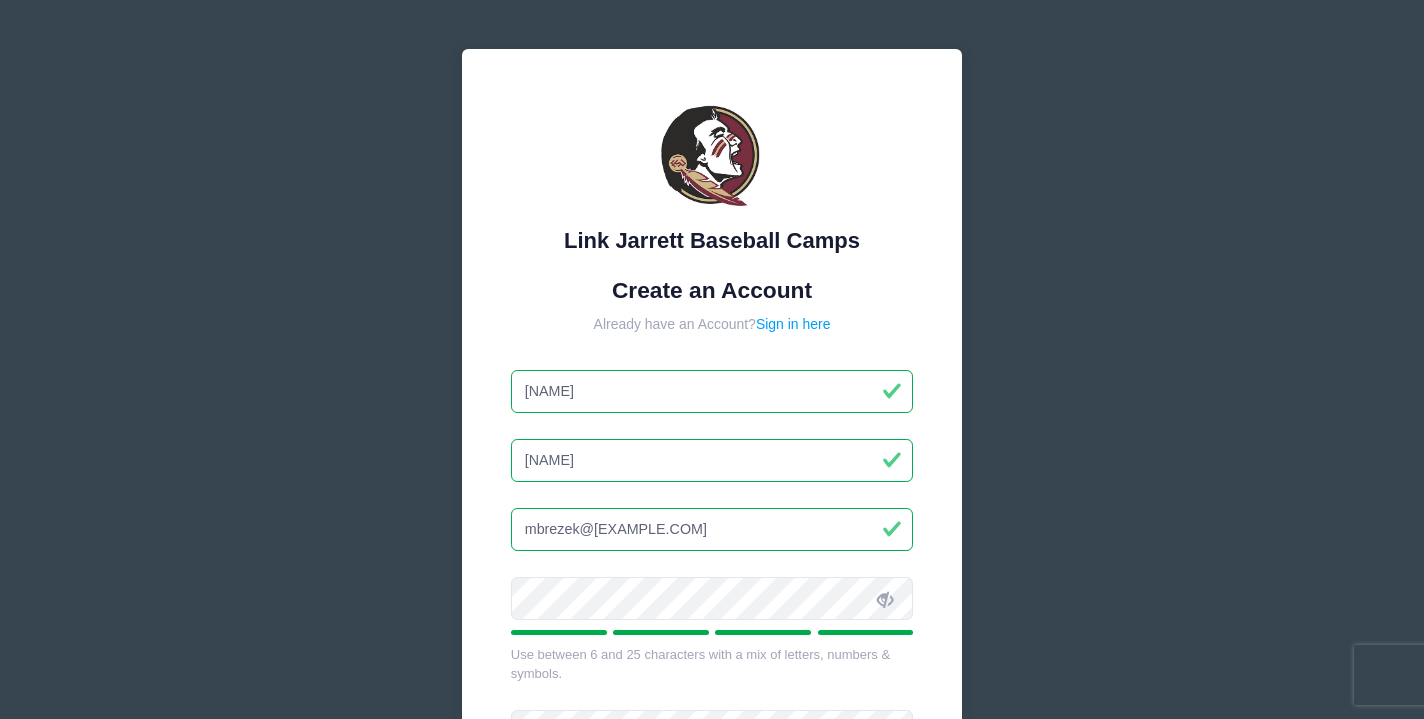 click at bounding box center (885, 599) 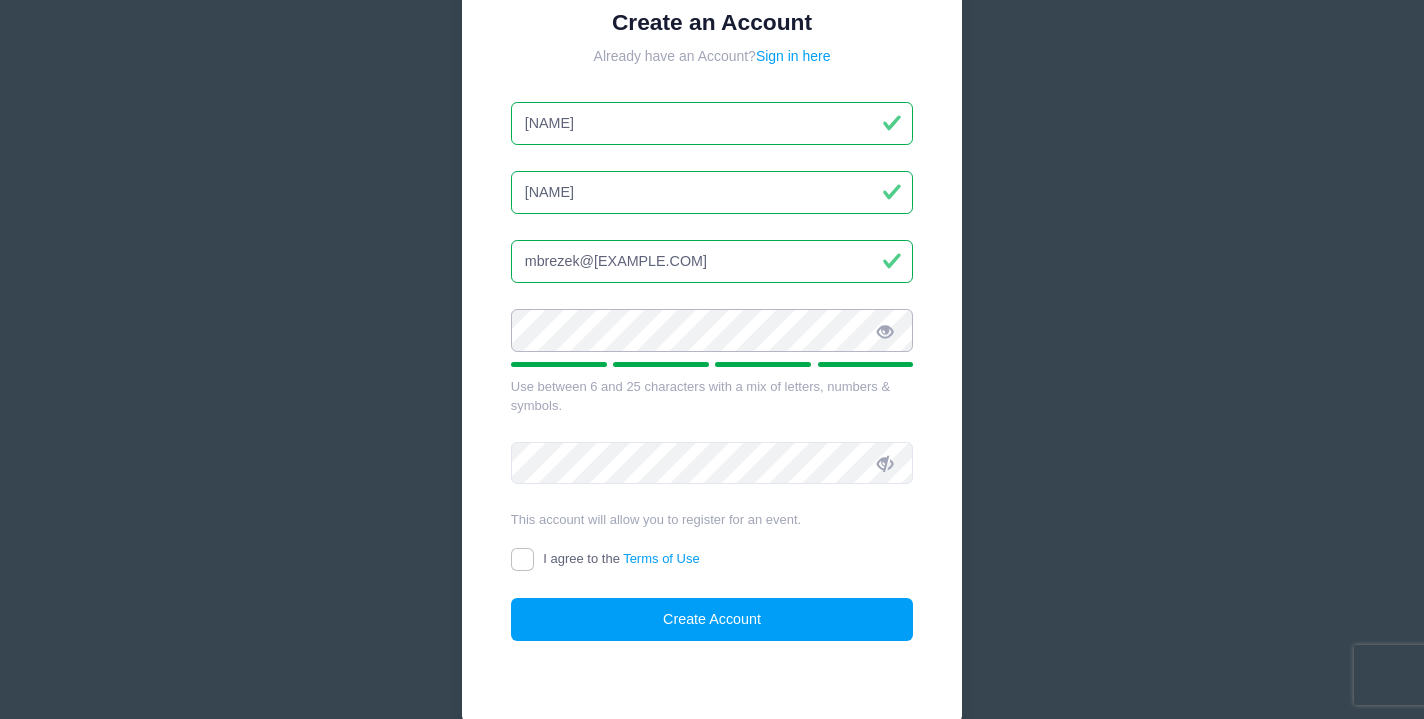 scroll, scrollTop: 269, scrollLeft: 0, axis: vertical 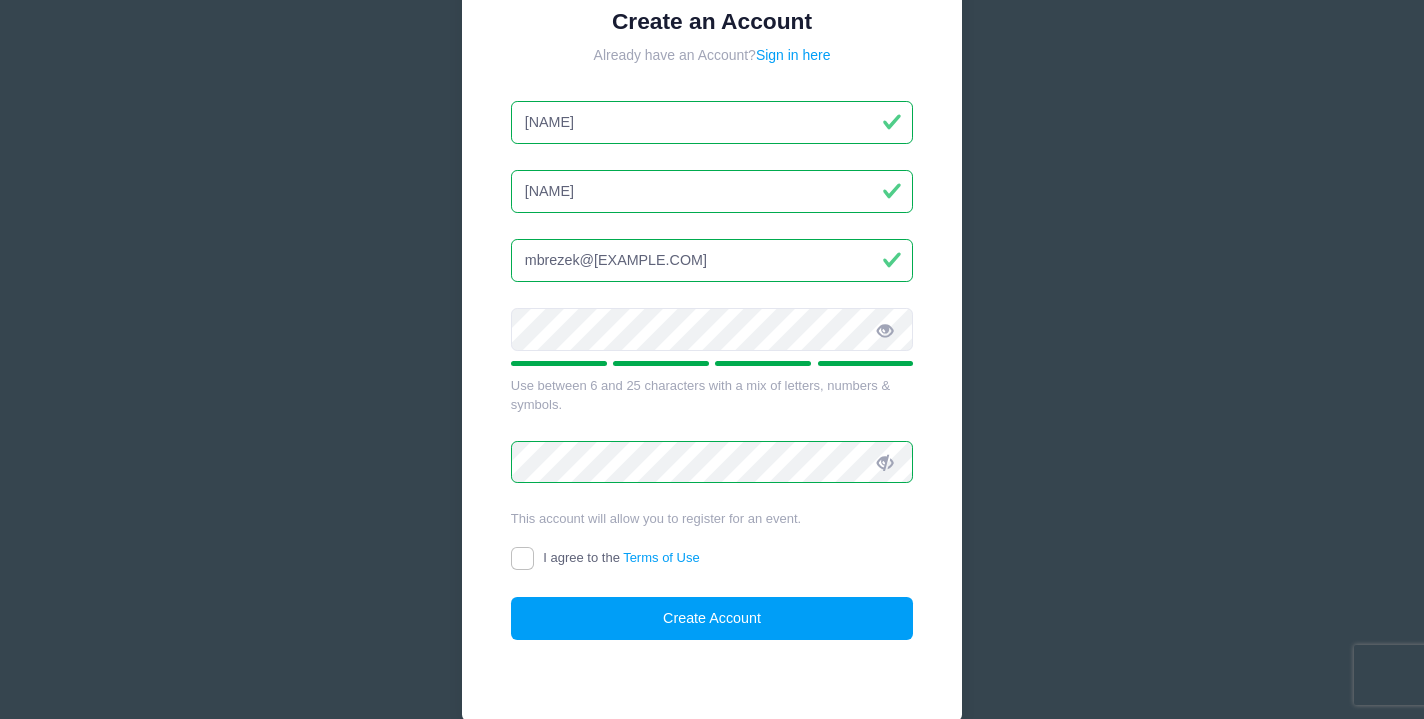 click on "I agree to the
Terms of Use" at bounding box center [522, 558] 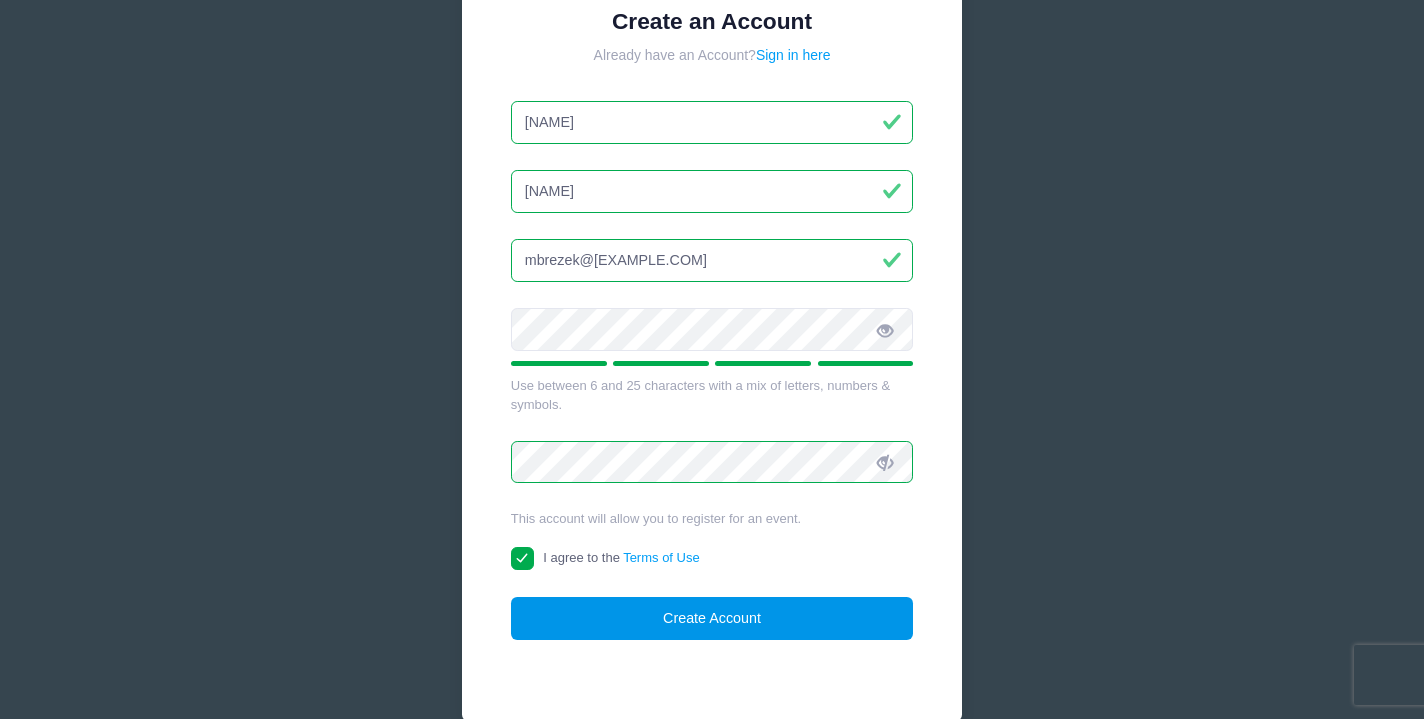 click on "Create Account" at bounding box center [712, 618] 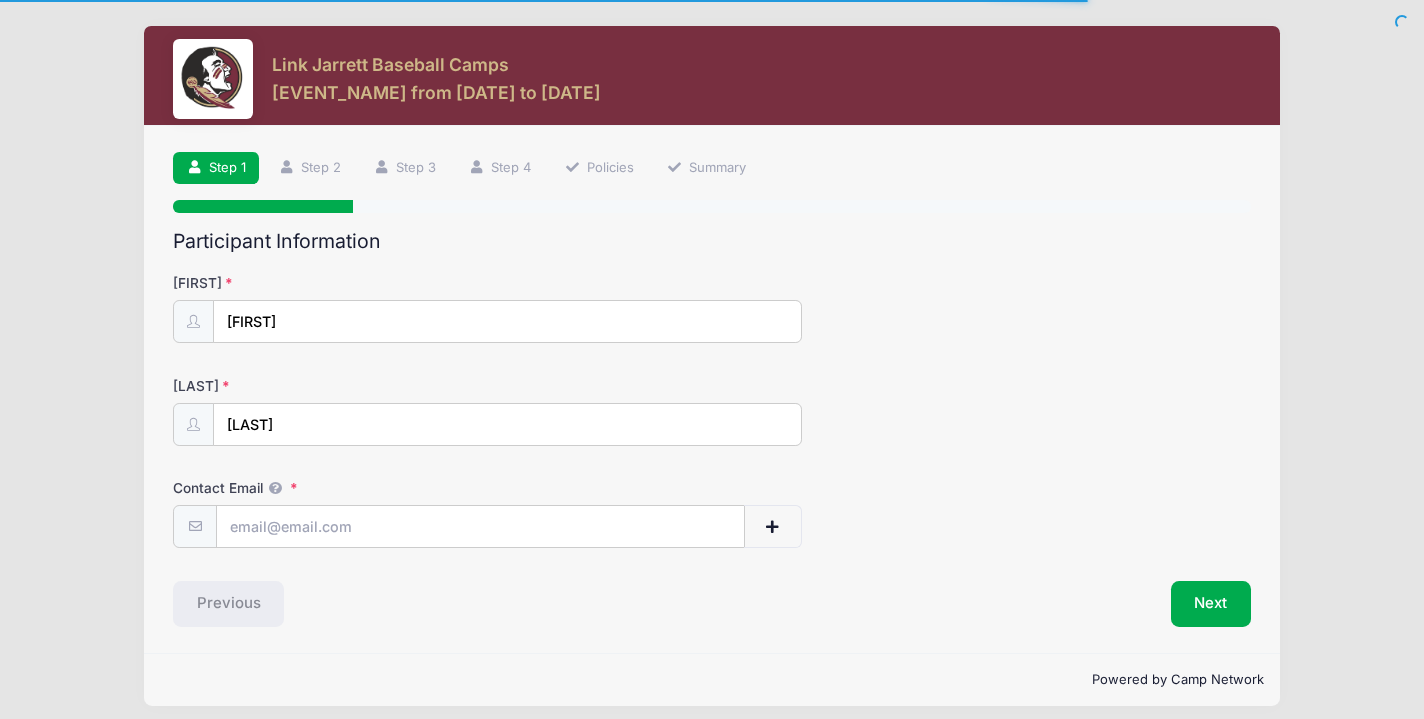 scroll, scrollTop: 0, scrollLeft: 0, axis: both 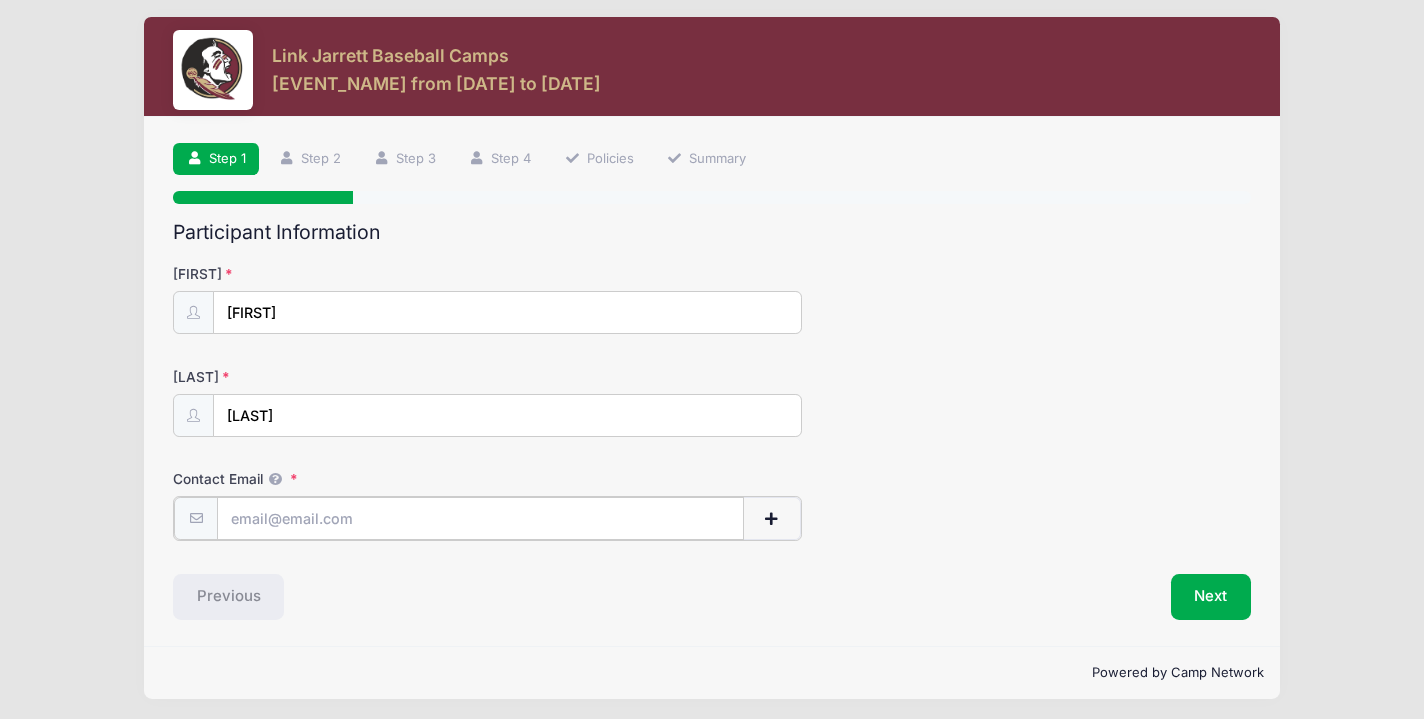 click on "Contact Email" at bounding box center [480, 518] 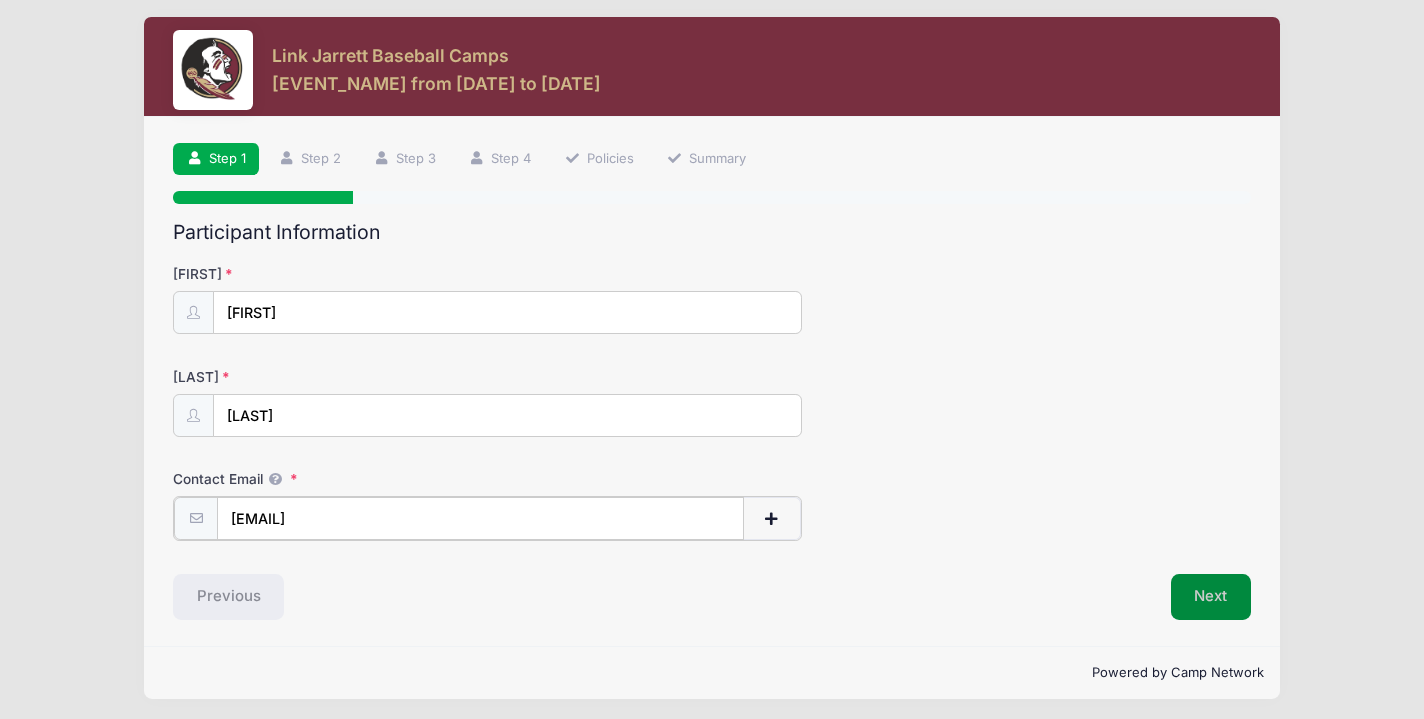type on "[EMAIL]" 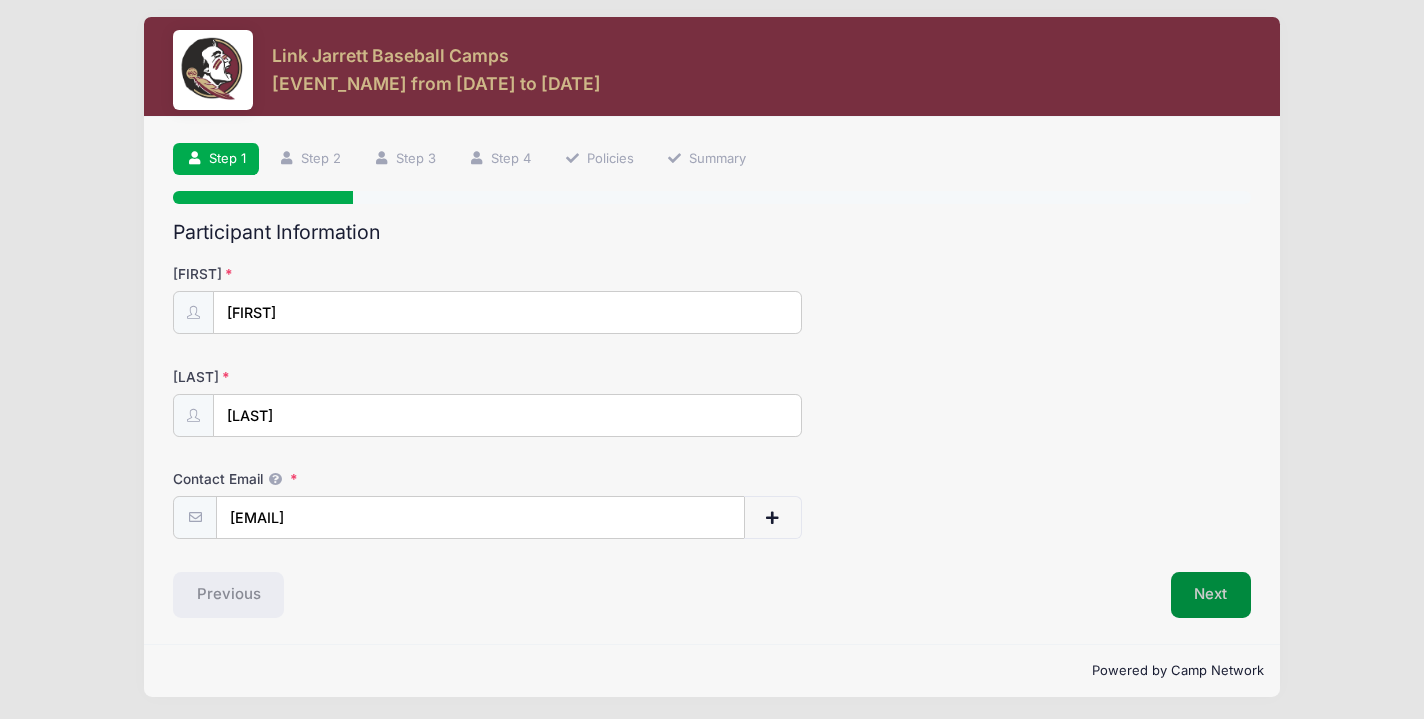 click on "Next" at bounding box center (1211, 595) 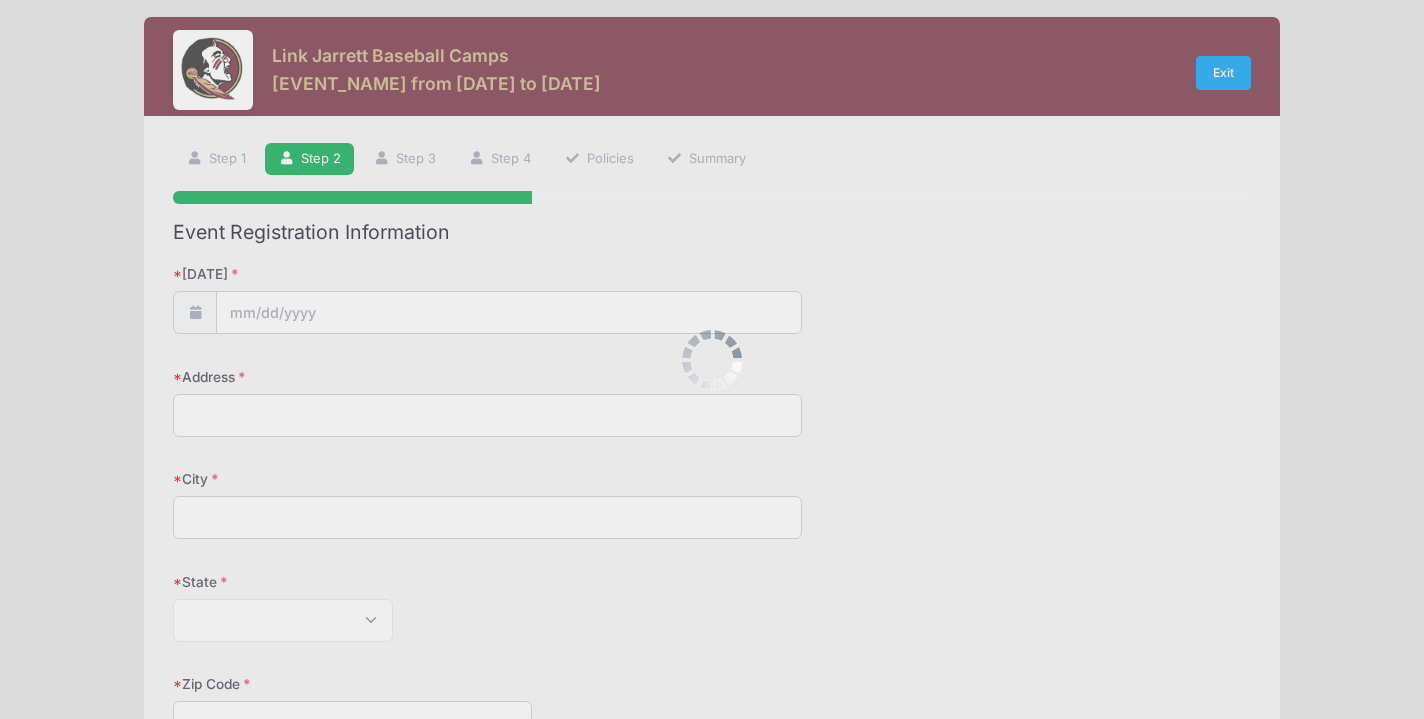 scroll, scrollTop: 0, scrollLeft: 0, axis: both 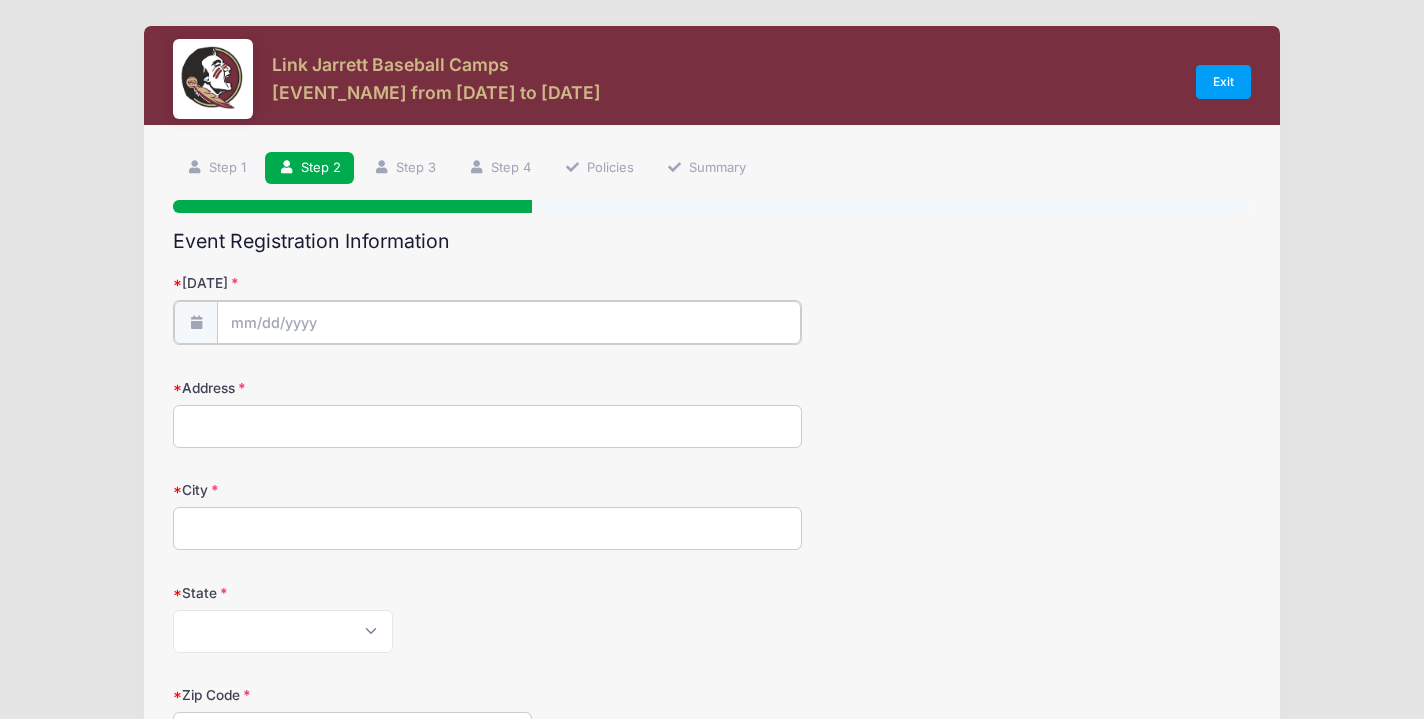 click on "[DATE]" at bounding box center [509, 322] 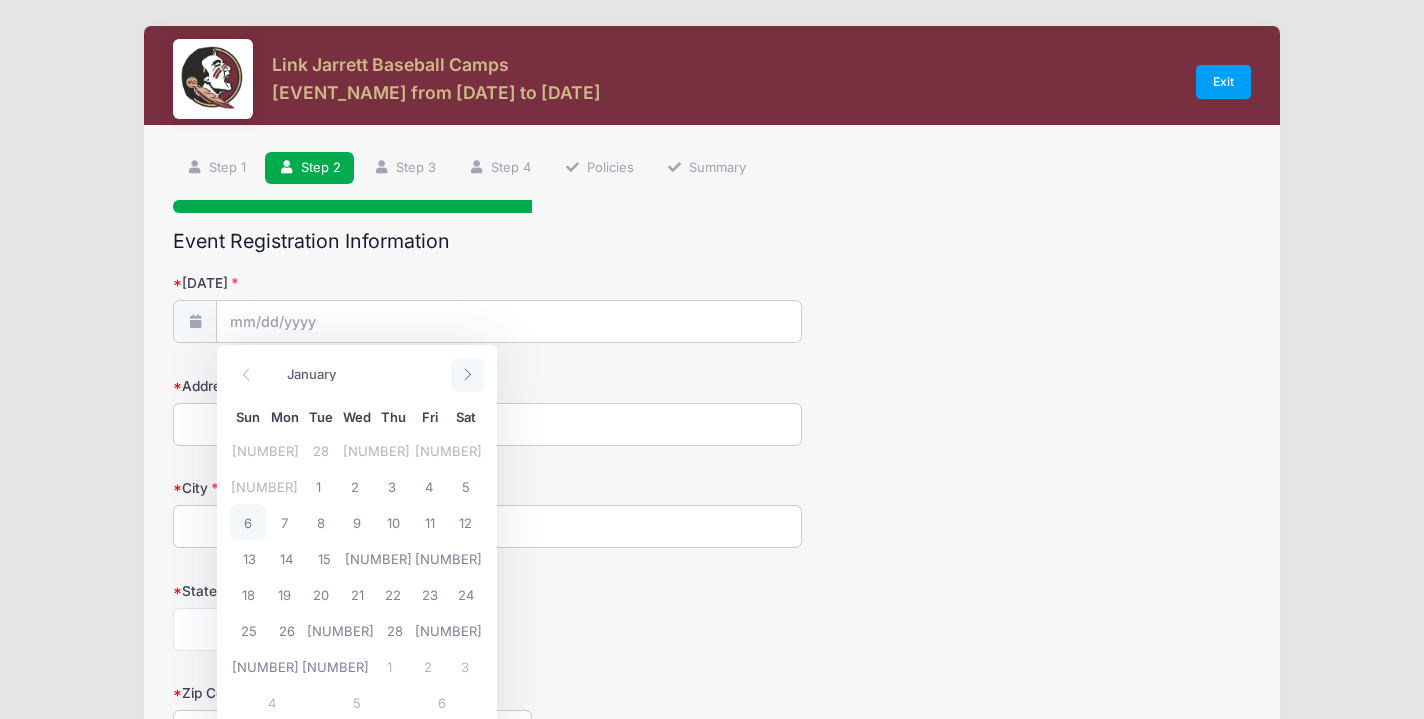 click 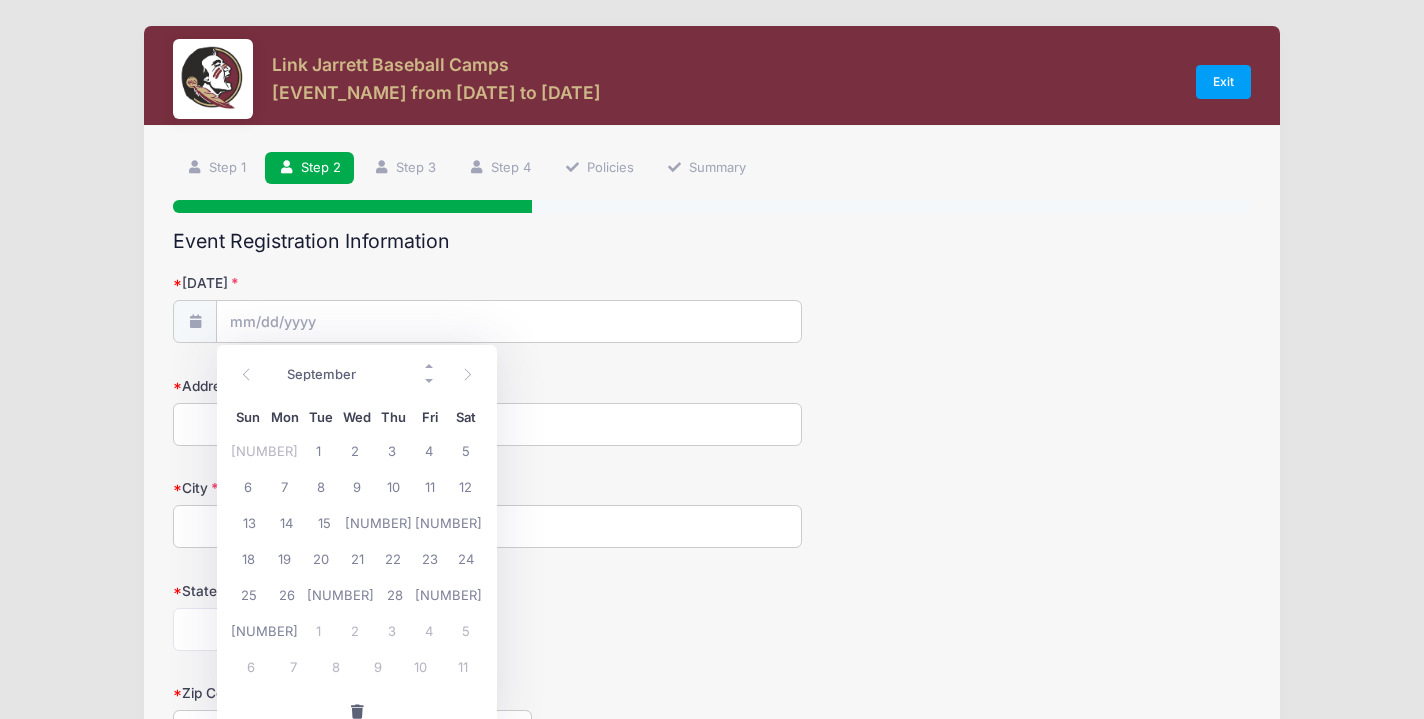 click on "[YEAR]" at bounding box center [404, 373] 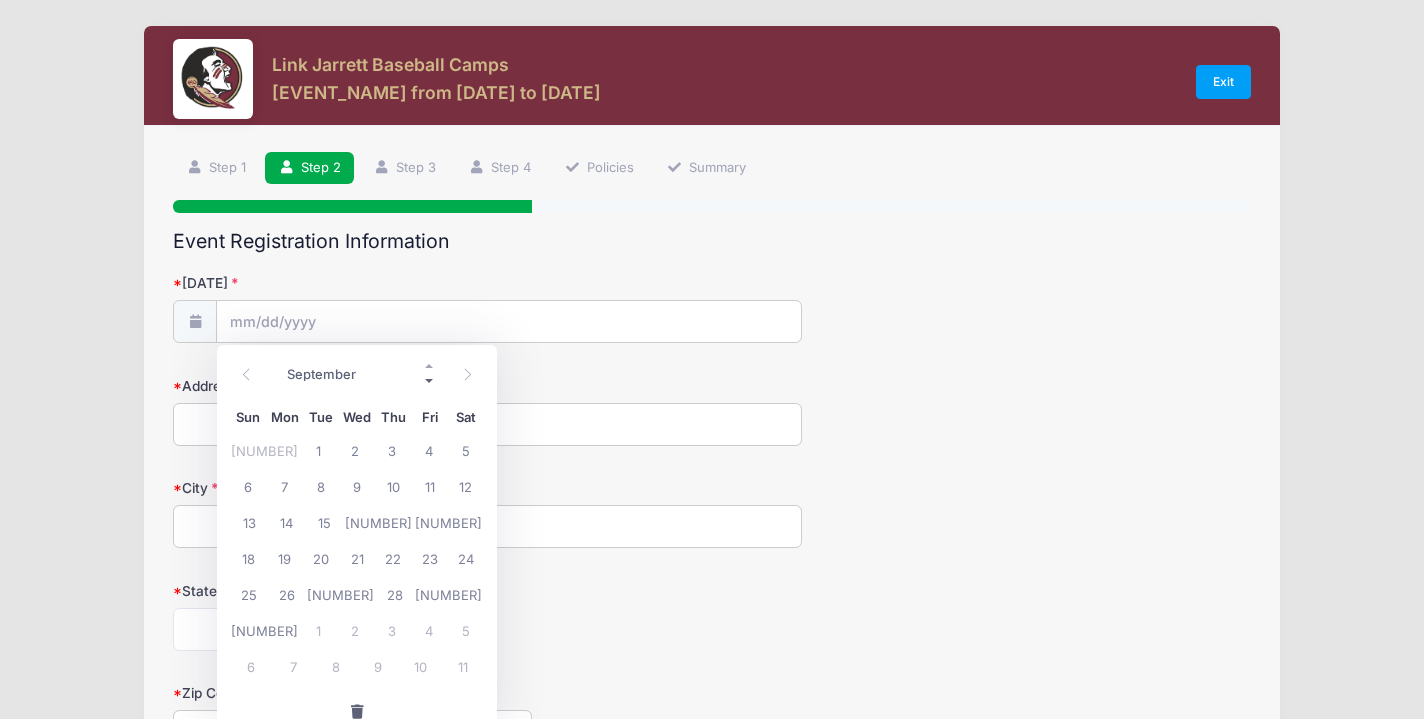 click at bounding box center [430, 380] 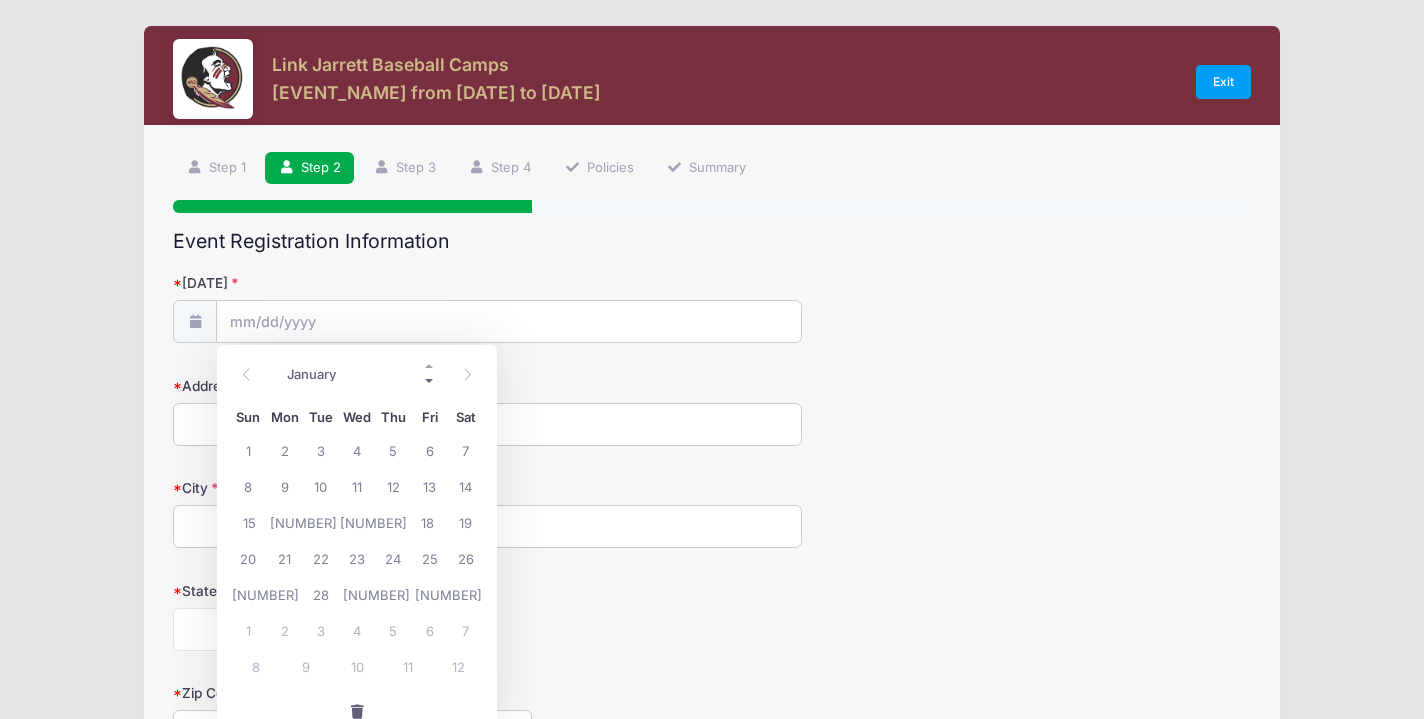 click at bounding box center (430, 380) 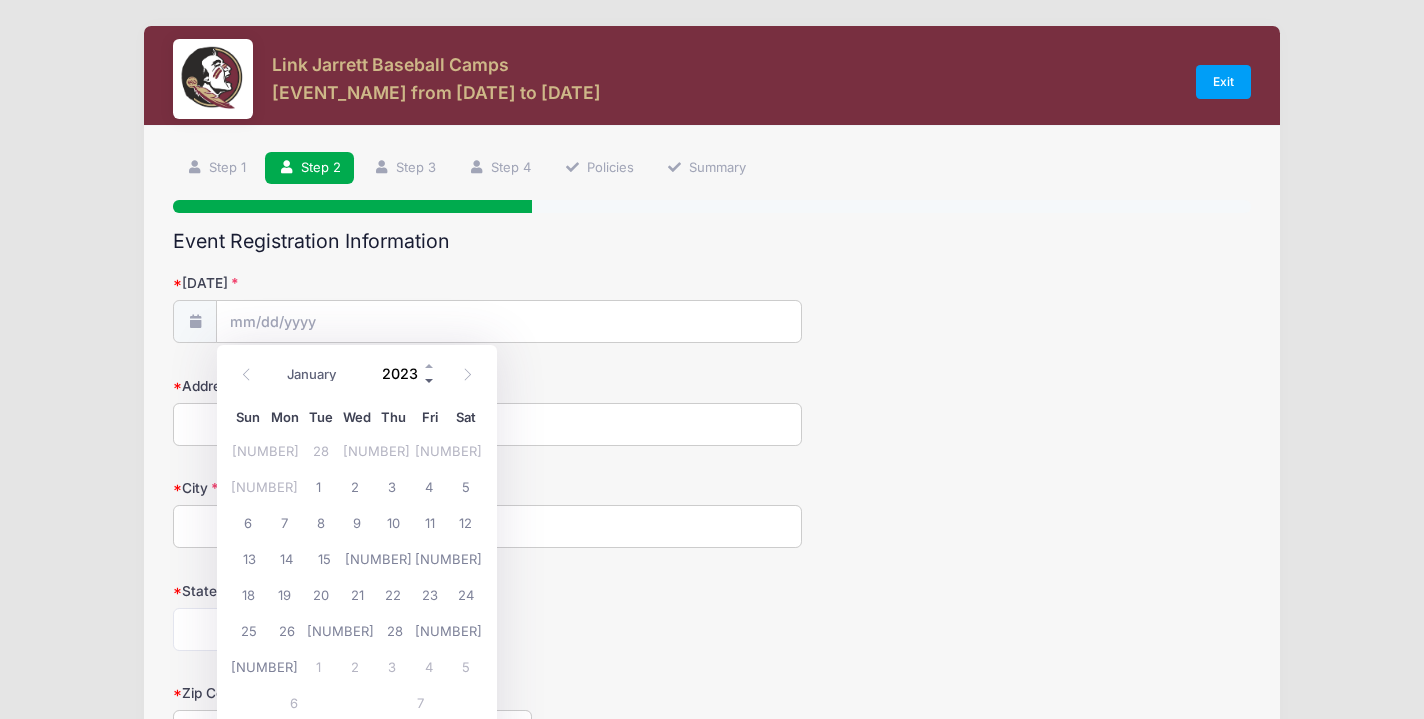click at bounding box center (430, 380) 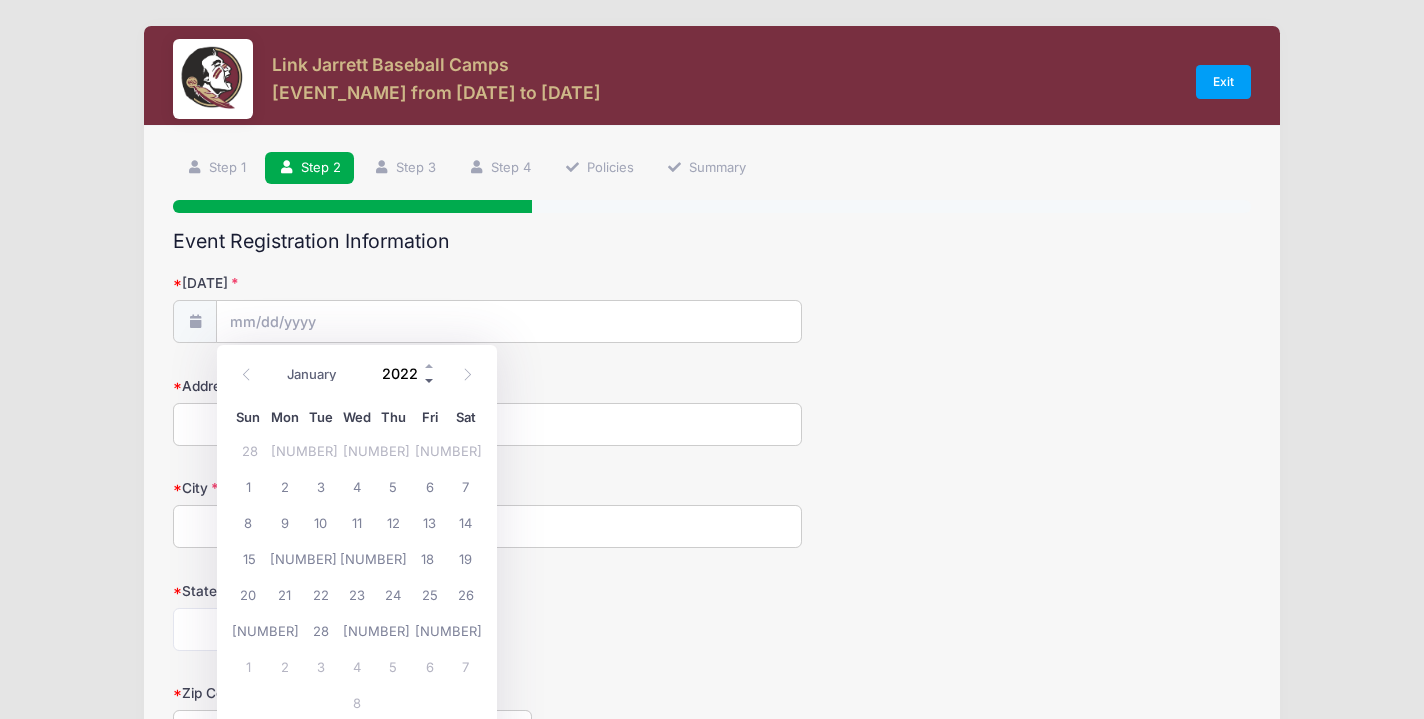click at bounding box center (430, 380) 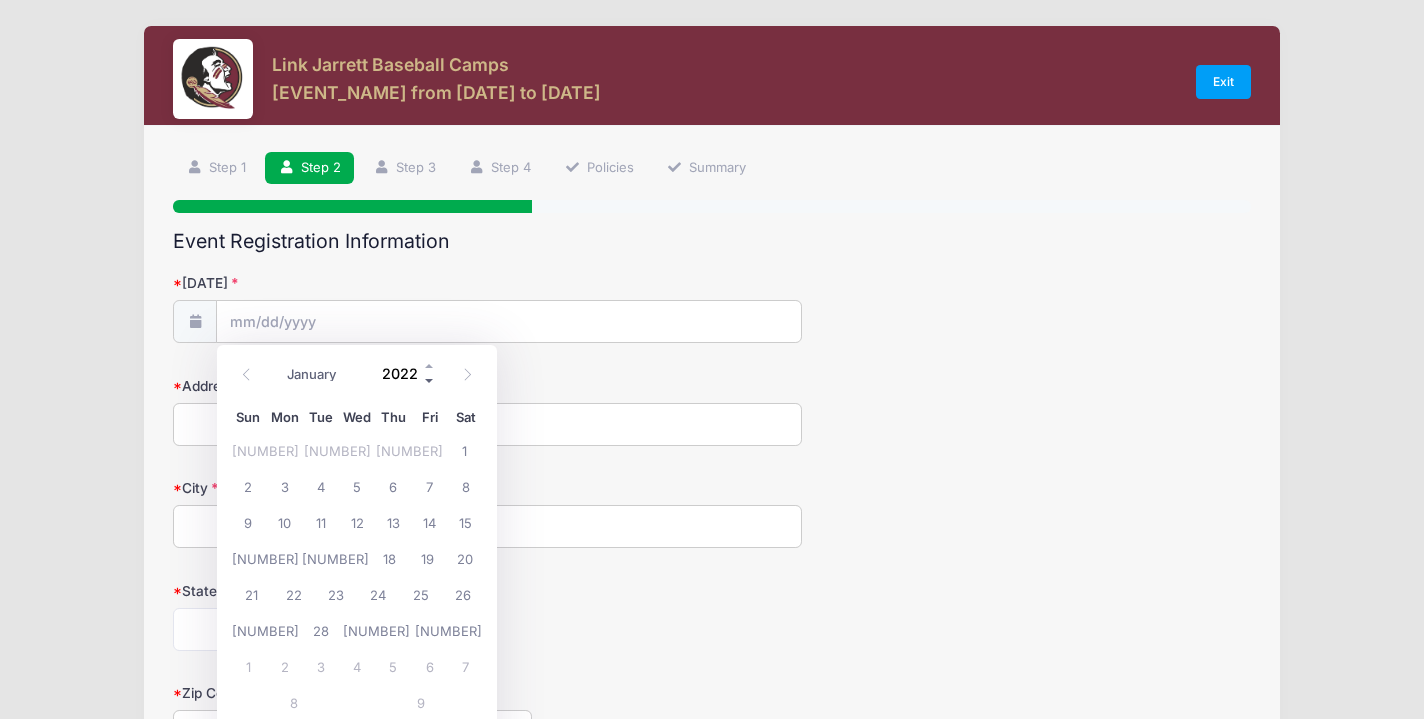 click at bounding box center (430, 380) 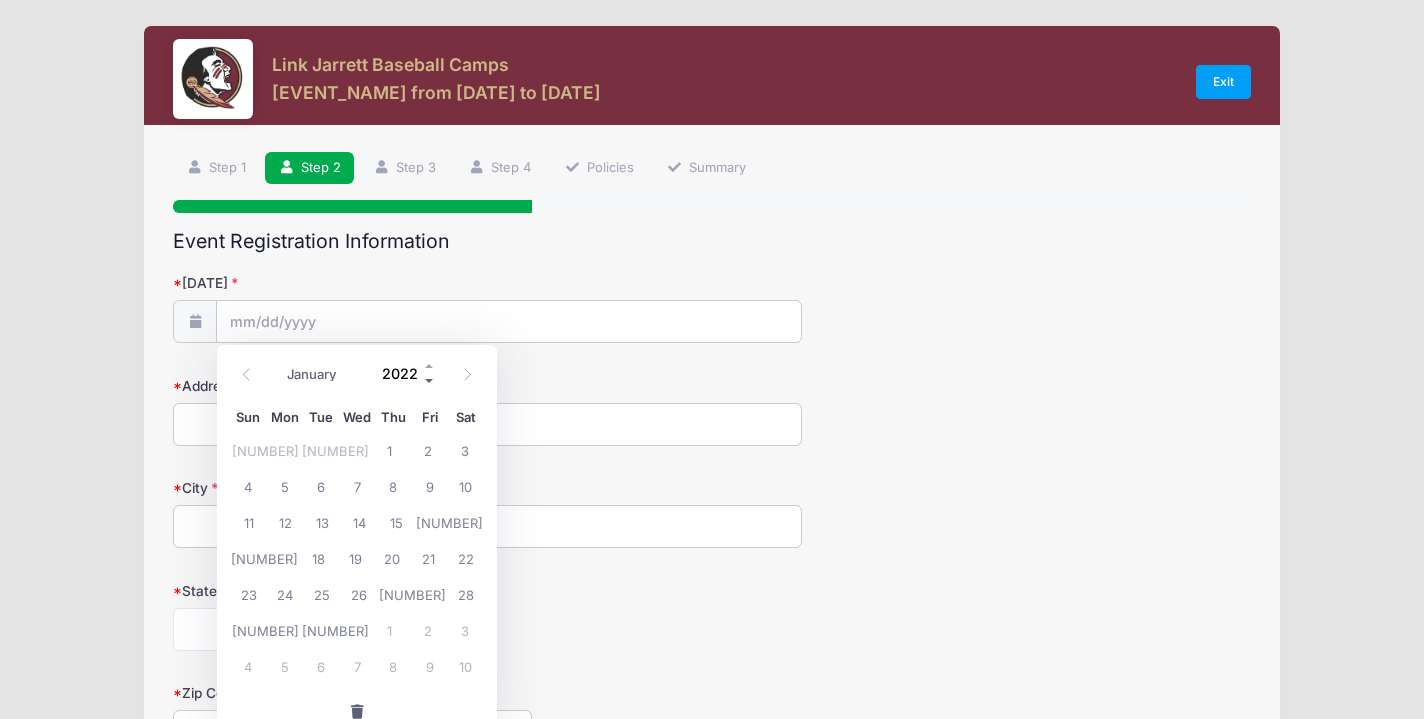 click at bounding box center [430, 380] 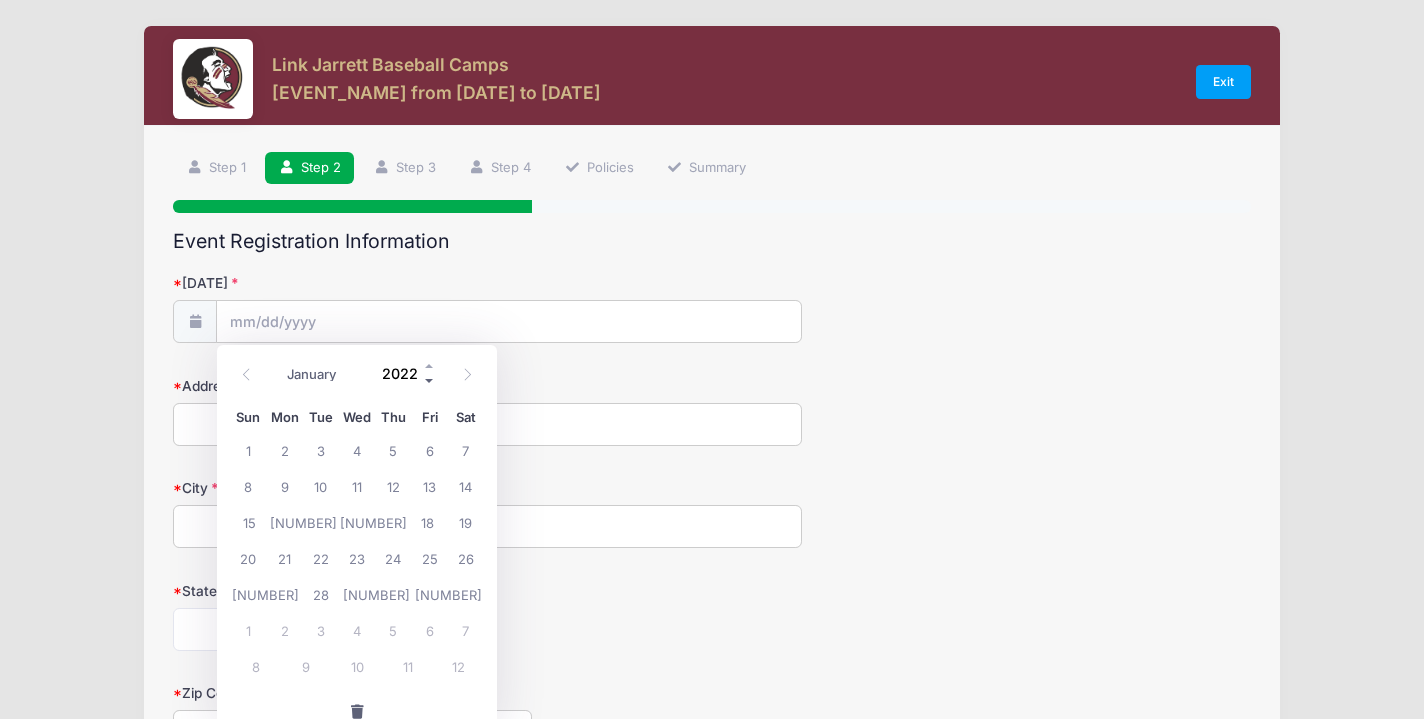 click at bounding box center (430, 380) 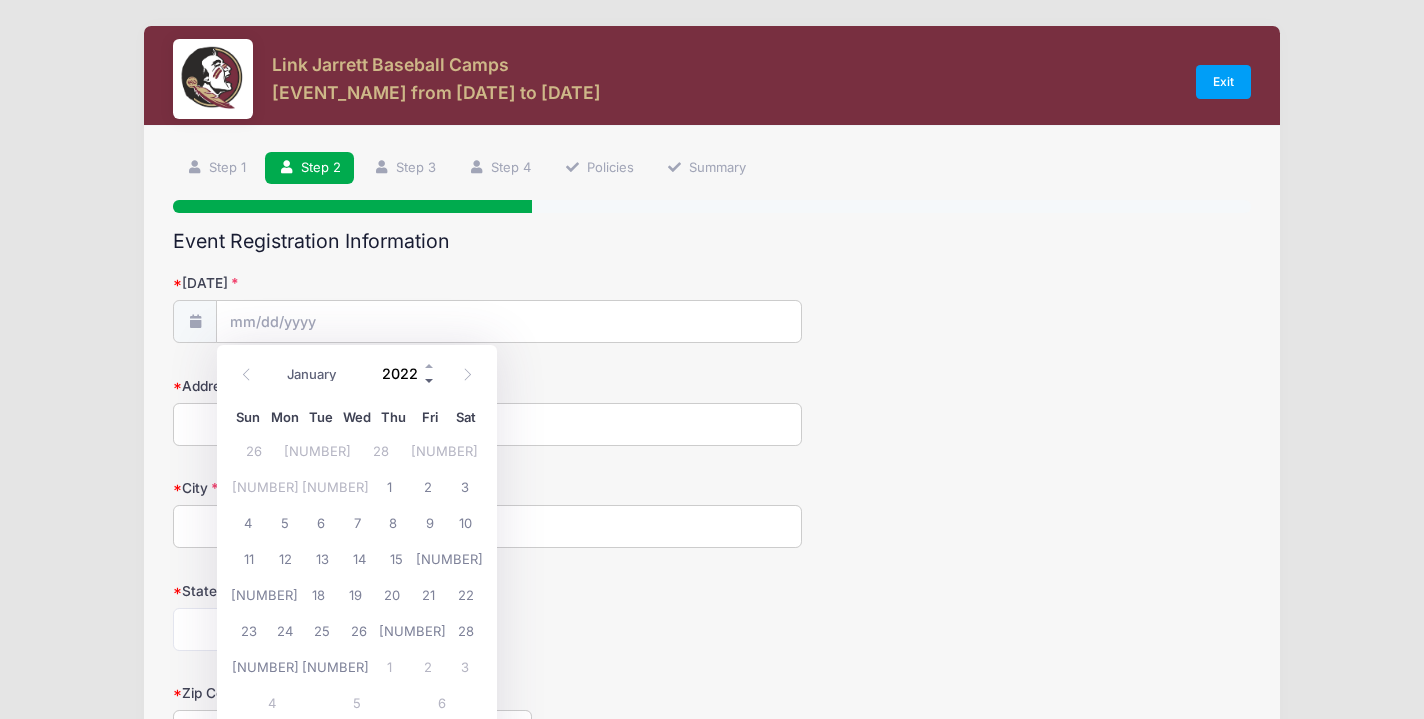 click at bounding box center (430, 380) 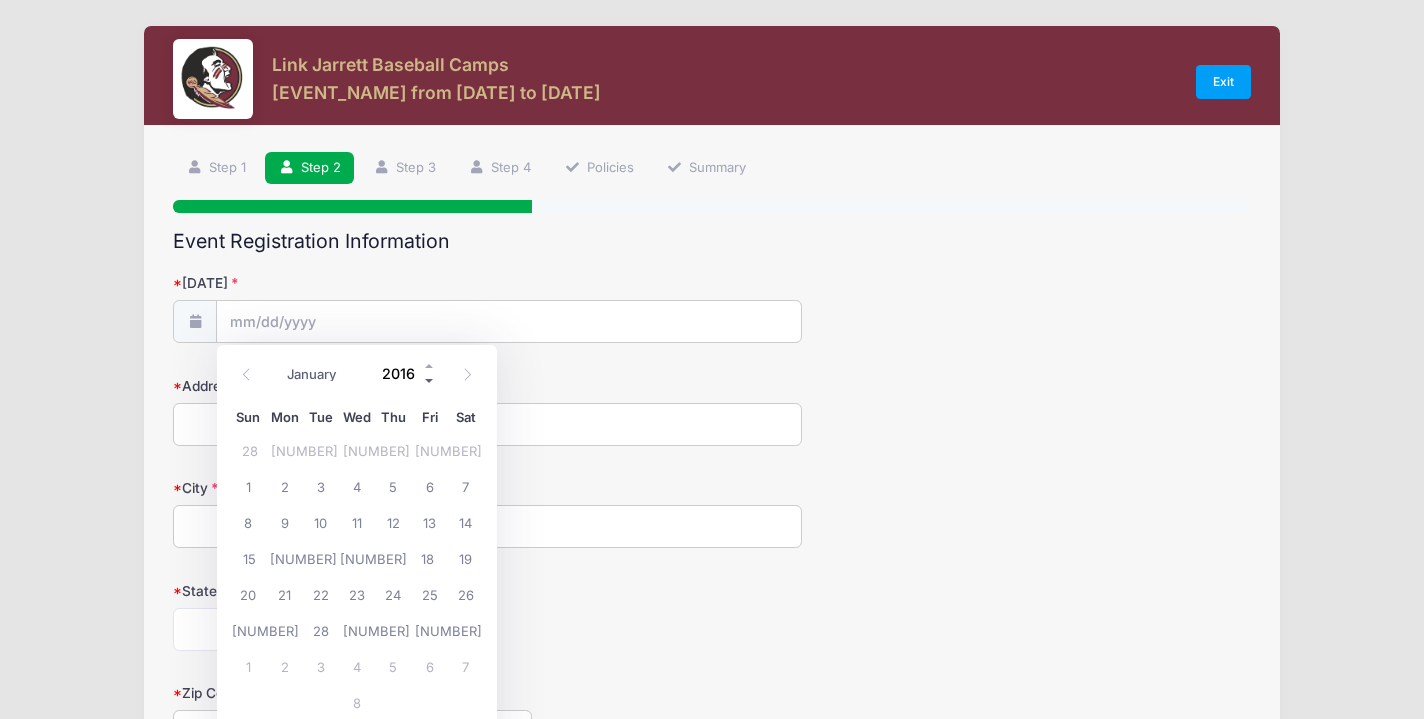 click at bounding box center (430, 380) 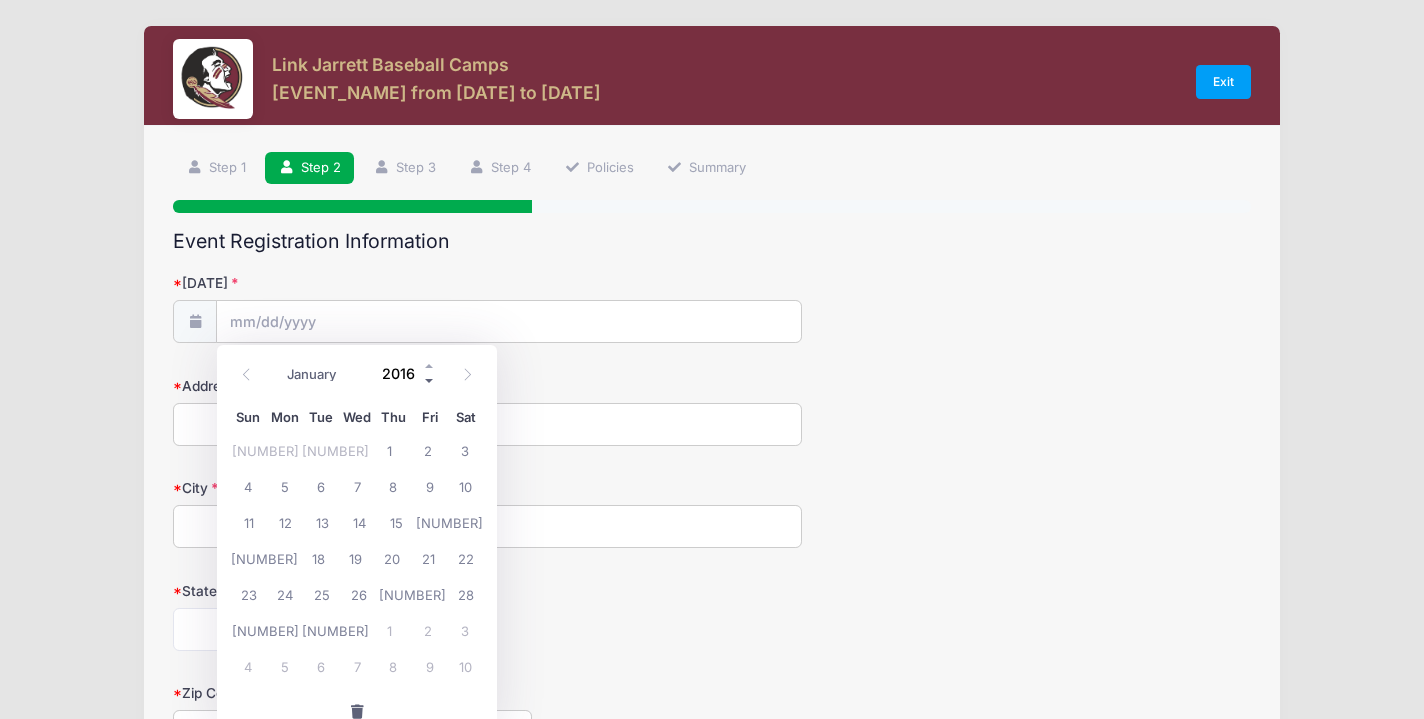 click at bounding box center (430, 380) 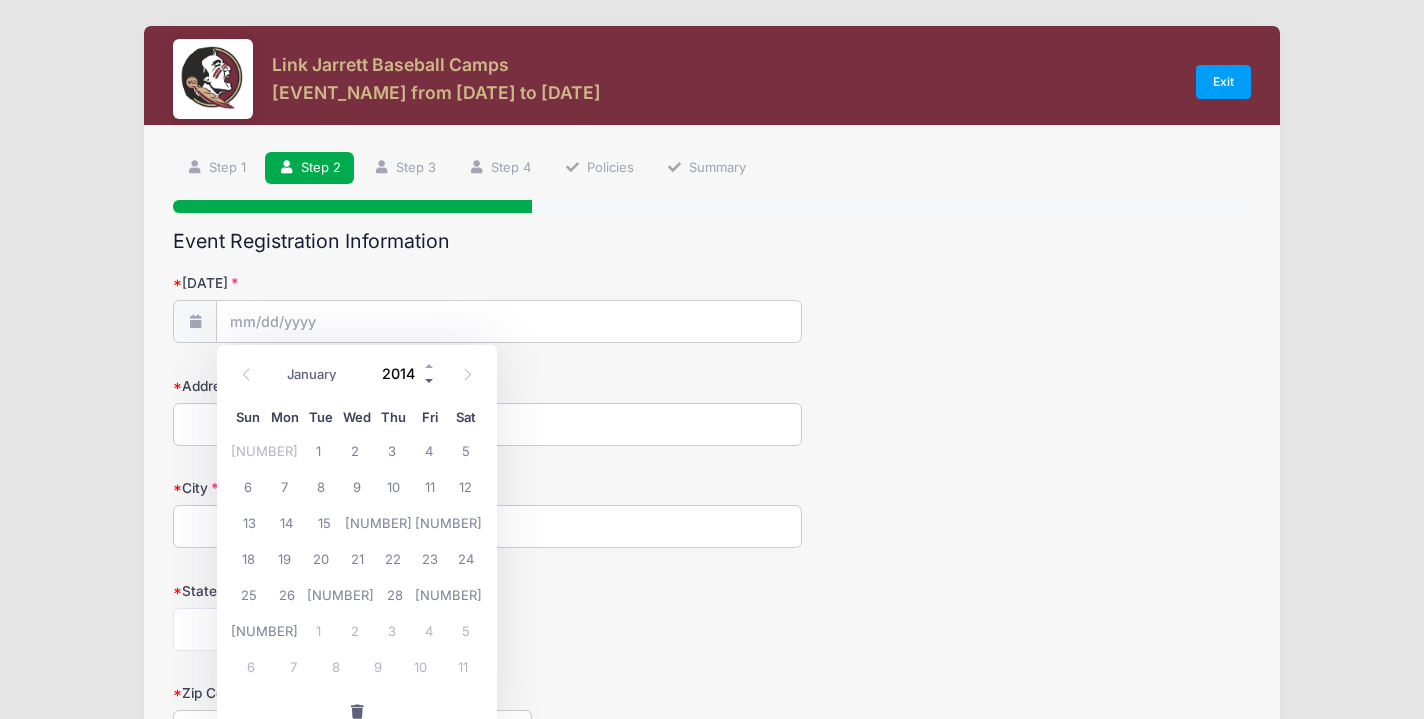 click at bounding box center (430, 380) 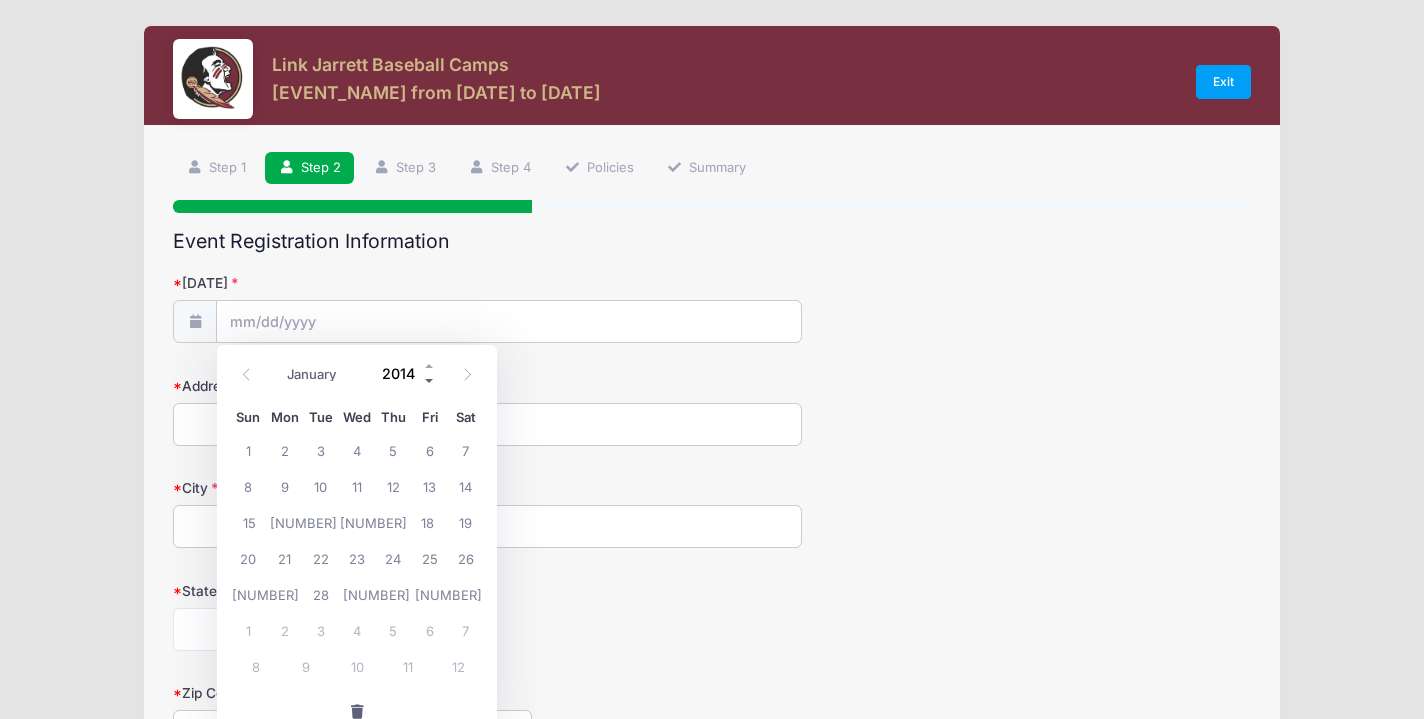 click at bounding box center [430, 380] 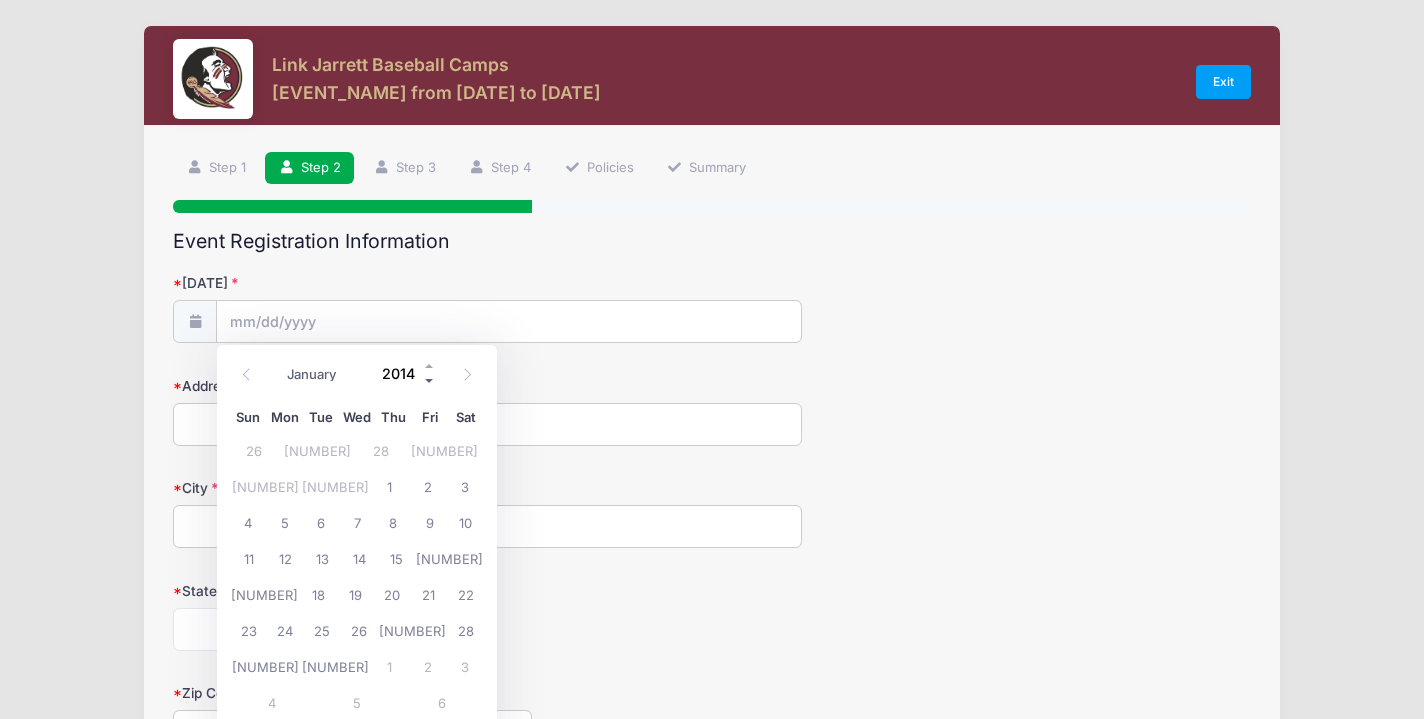 click at bounding box center [430, 380] 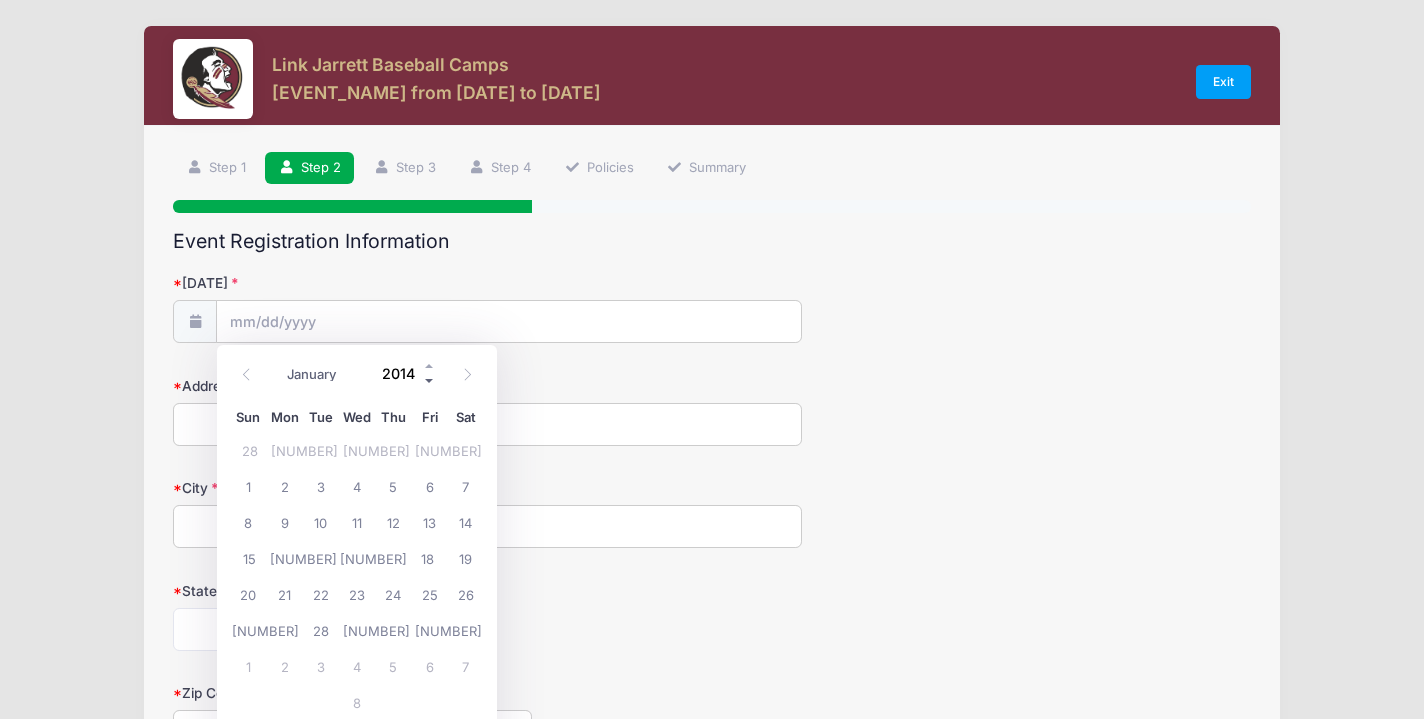click at bounding box center (430, 380) 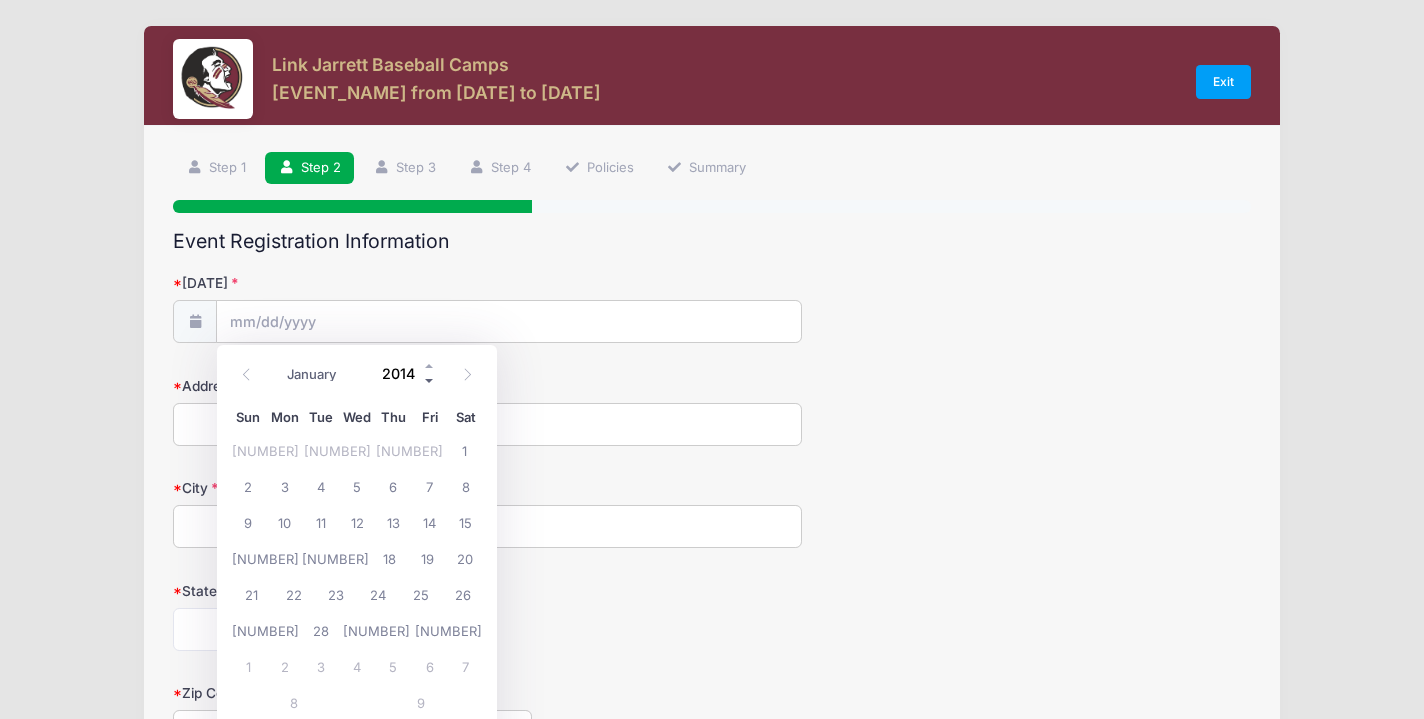 click at bounding box center [430, 380] 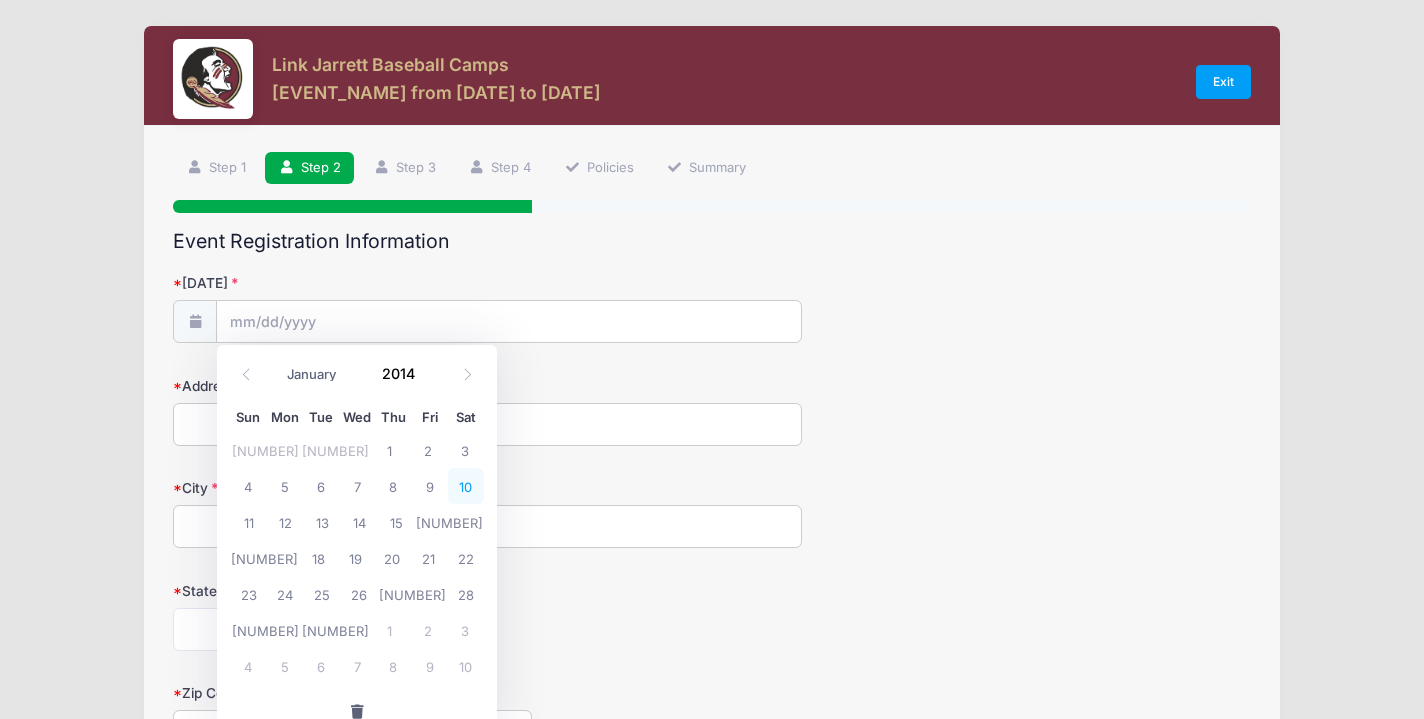 click on "10" at bounding box center [466, 486] 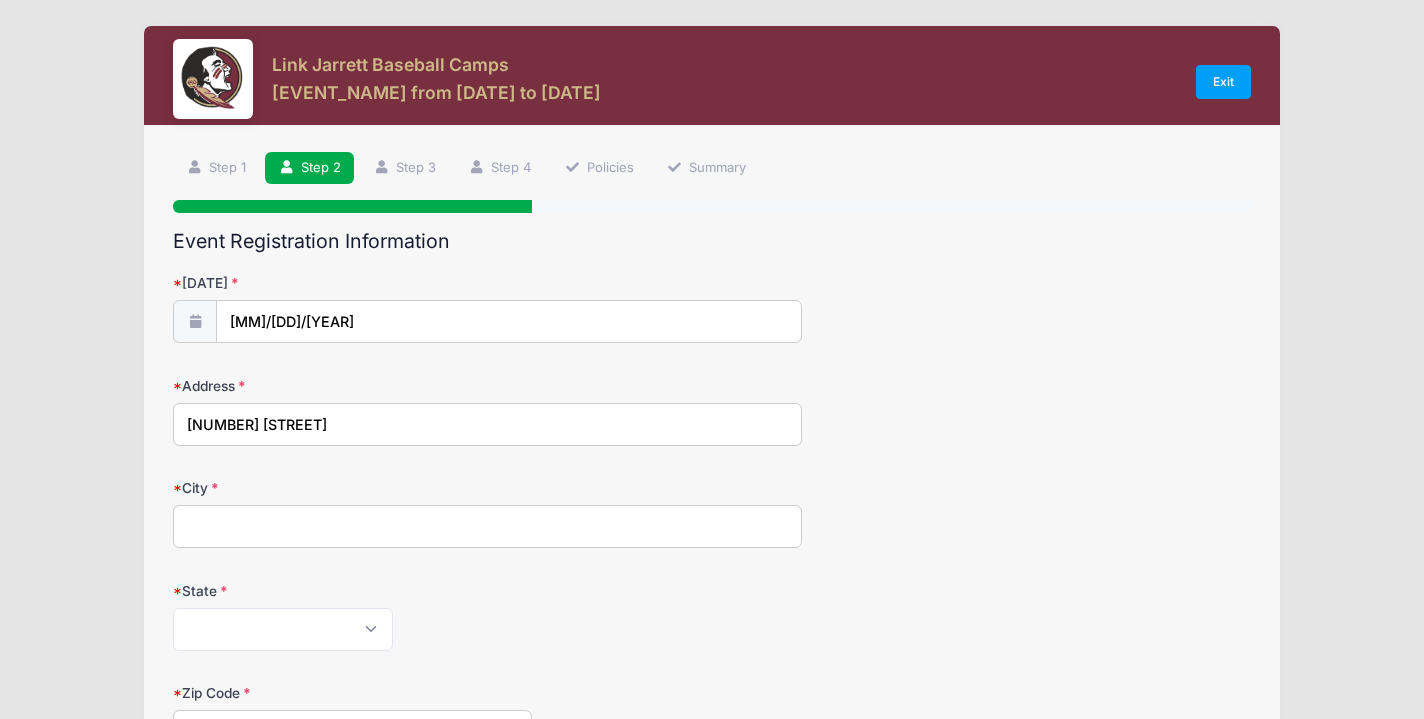 type on "[NUMBER] [STREET]" 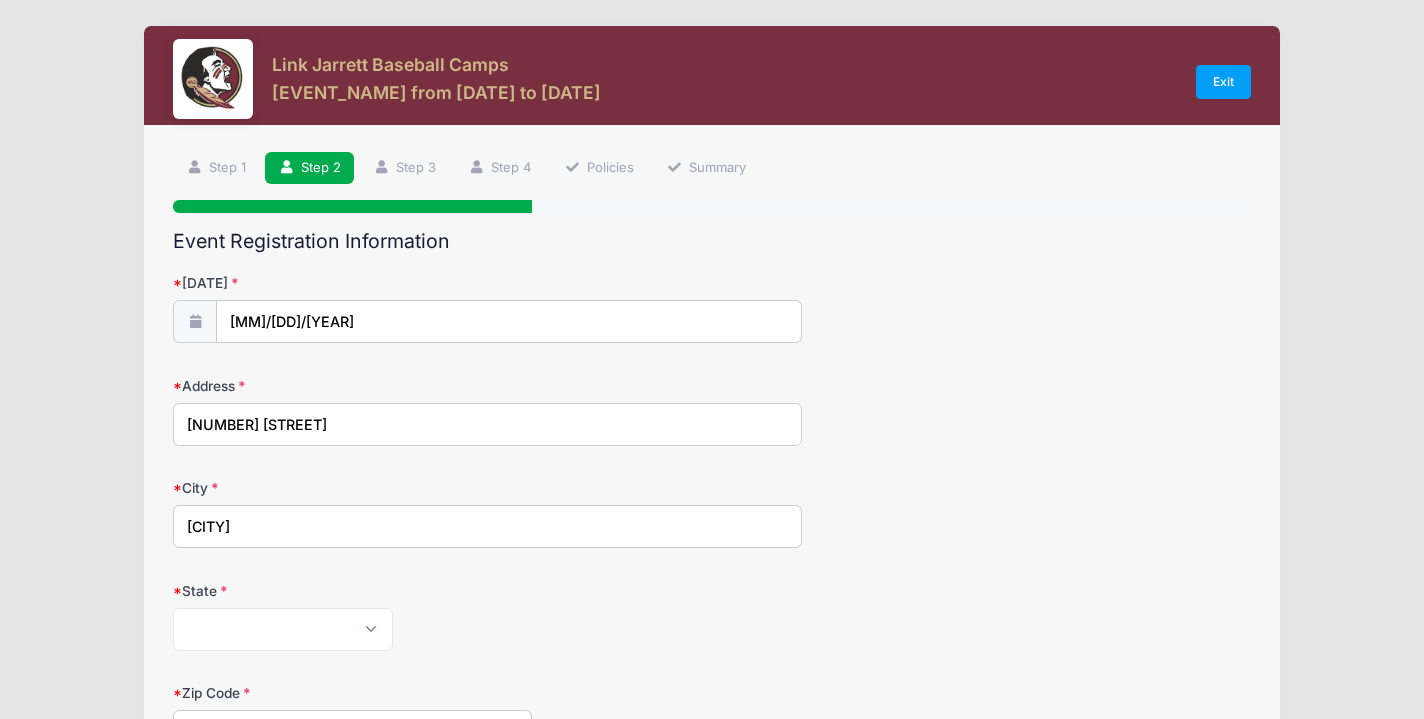 type on "[CITY]" 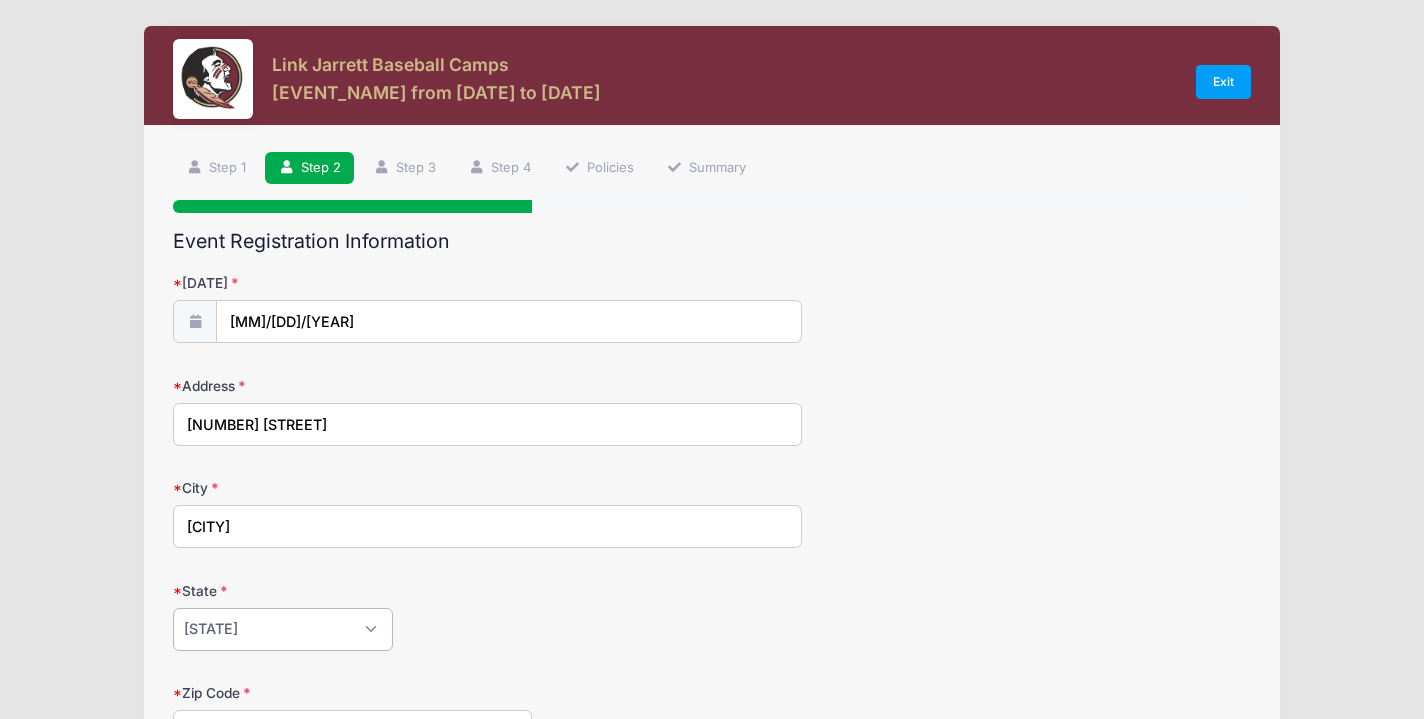 select on "FL" 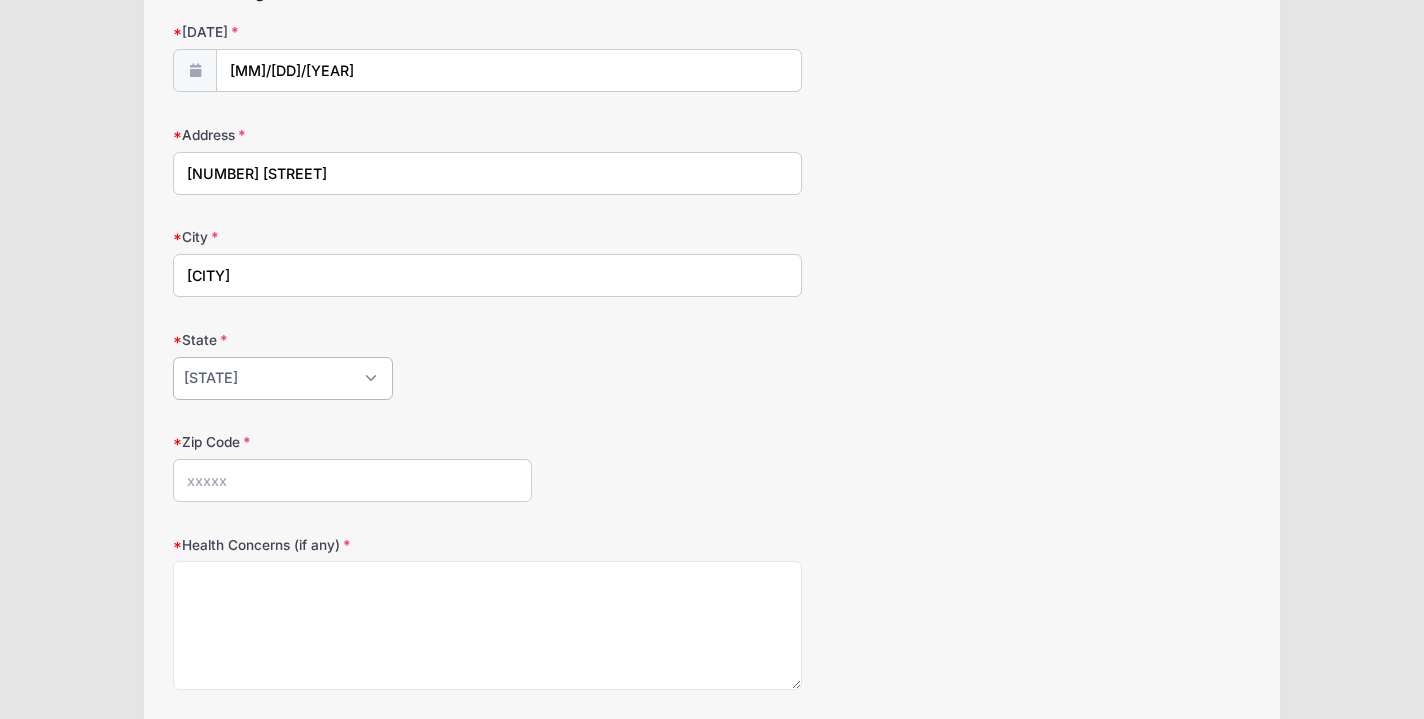 scroll, scrollTop: 264, scrollLeft: 0, axis: vertical 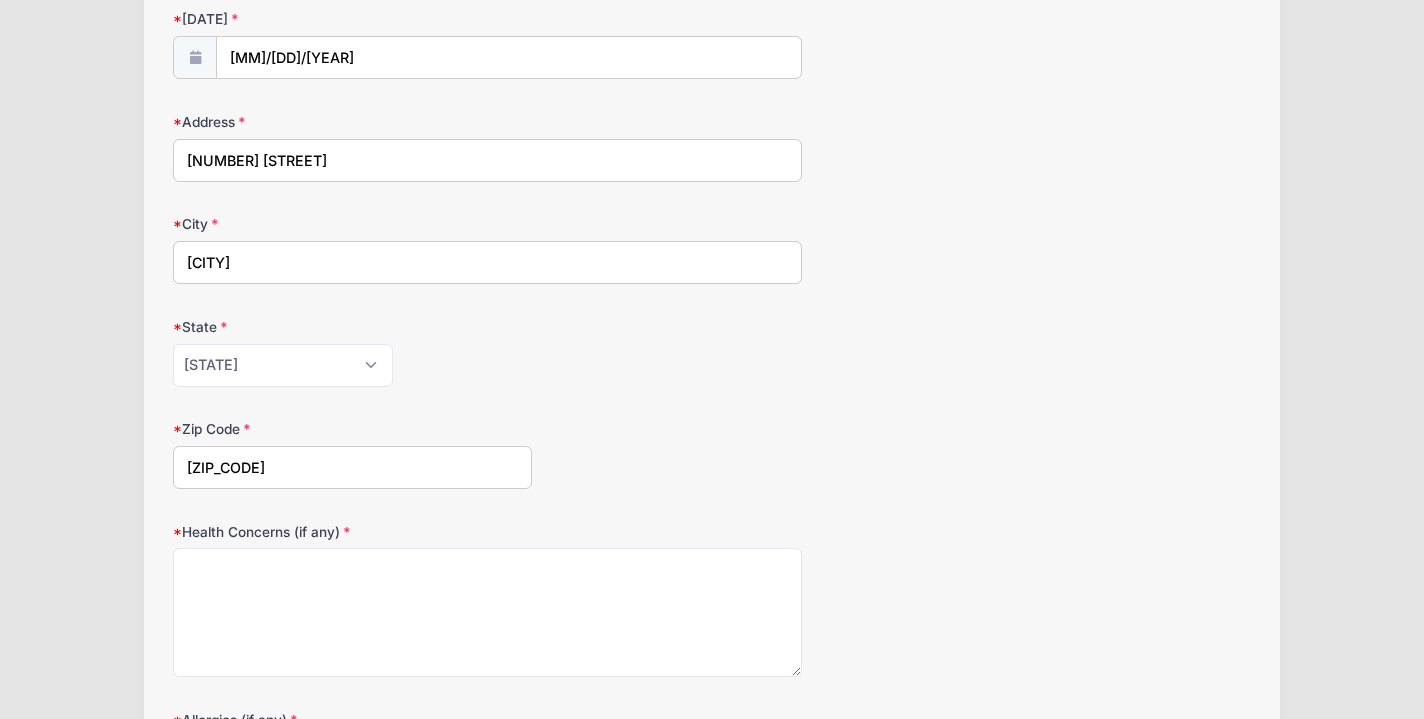 type on "[ZIP_CODE]" 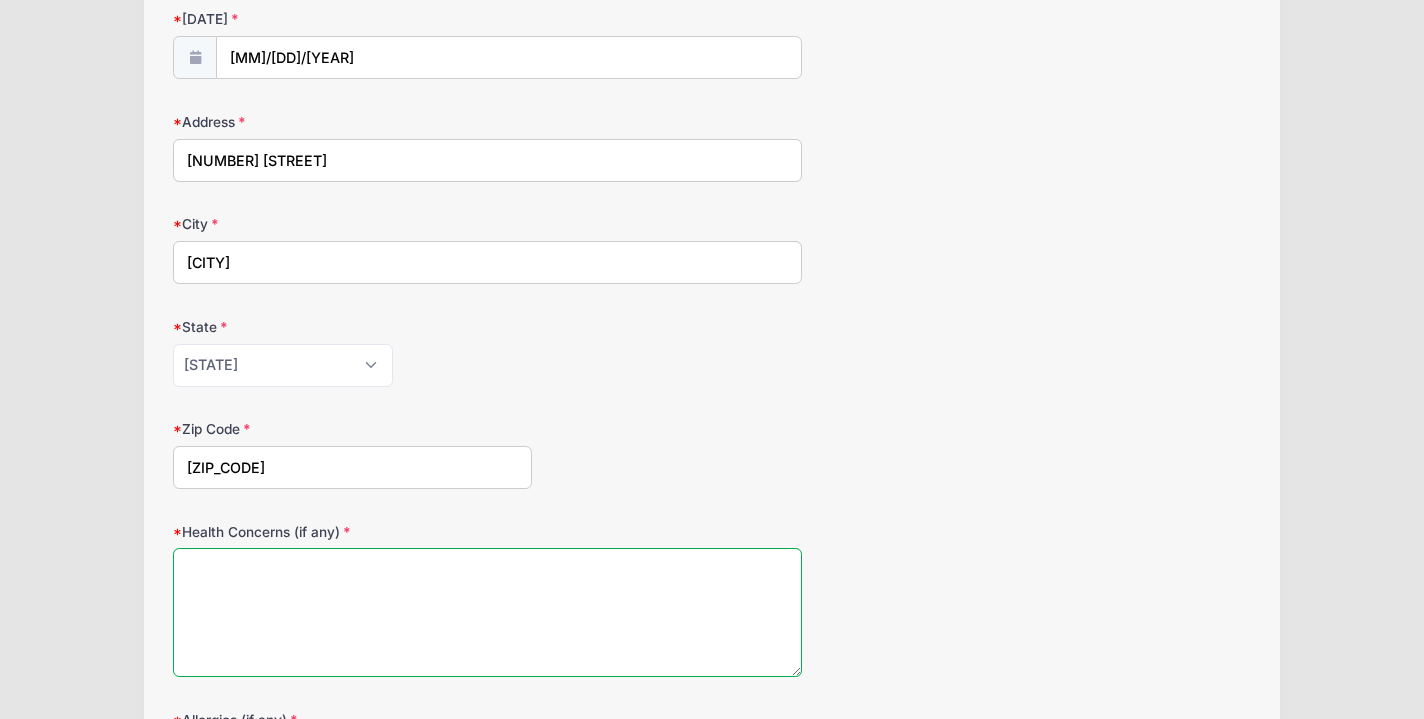 click on "Health Concerns (if any)" at bounding box center [487, 612] 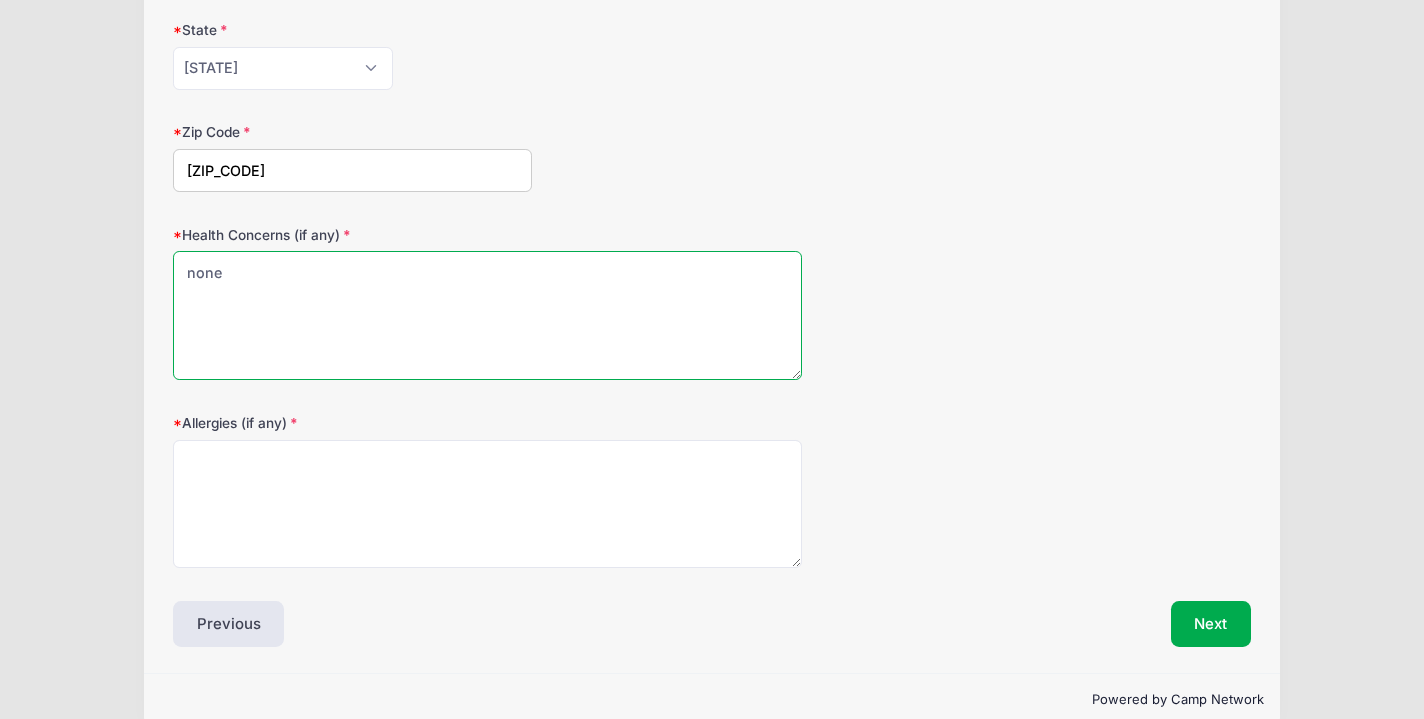 scroll, scrollTop: 567, scrollLeft: 0, axis: vertical 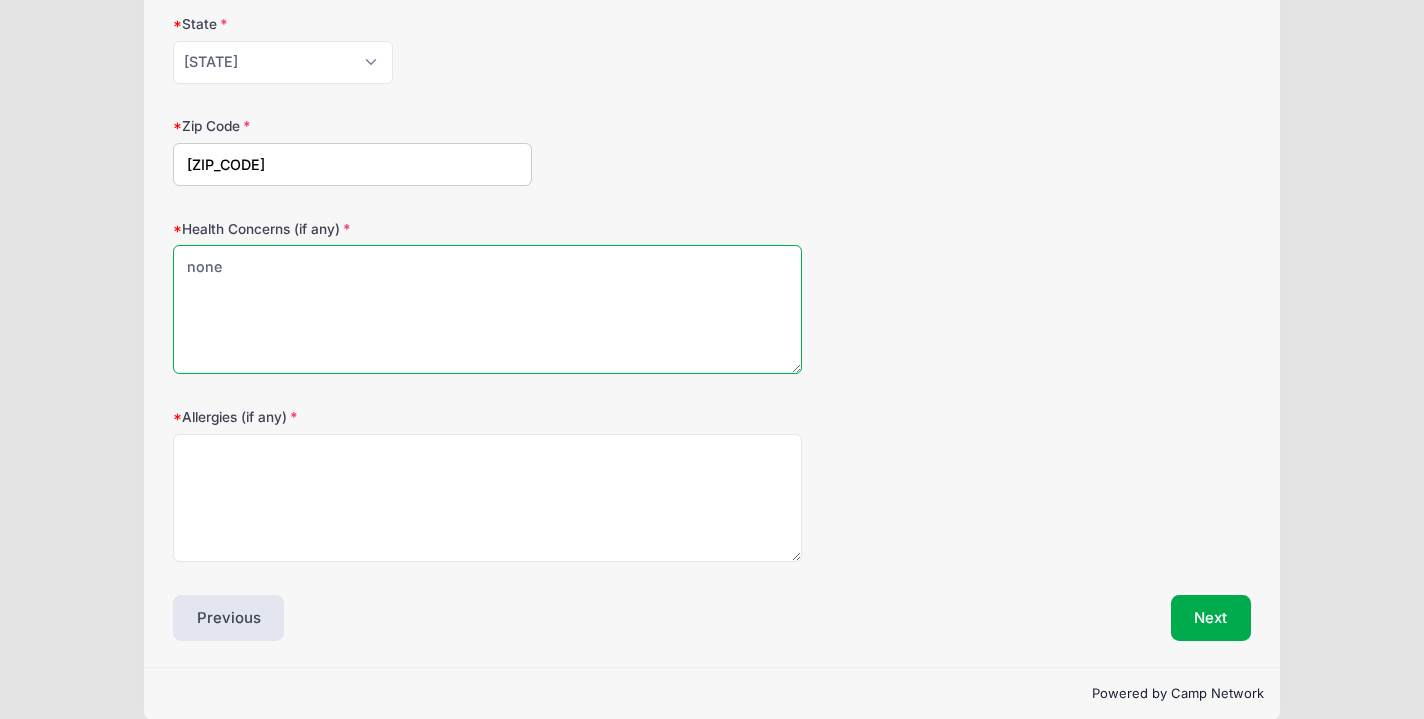 type on "none" 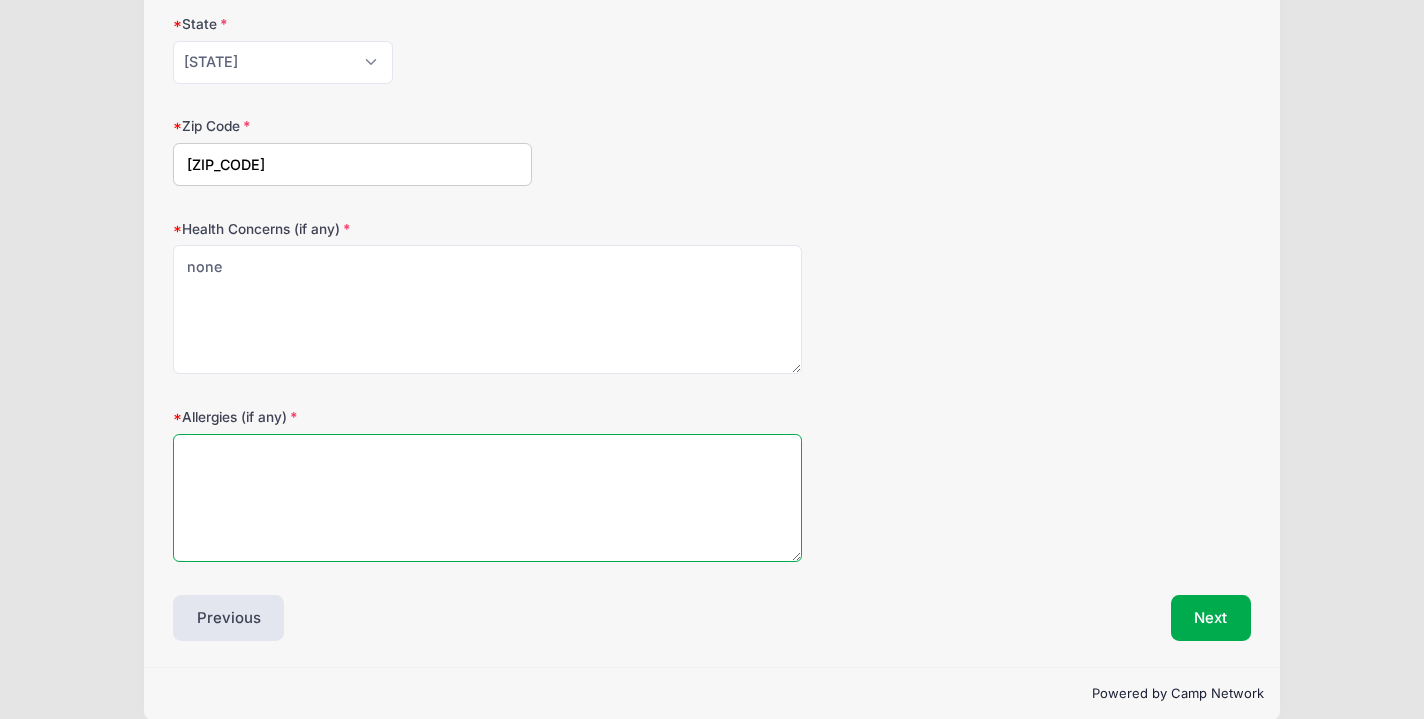 click on "Allergies (if any)" at bounding box center (487, 498) 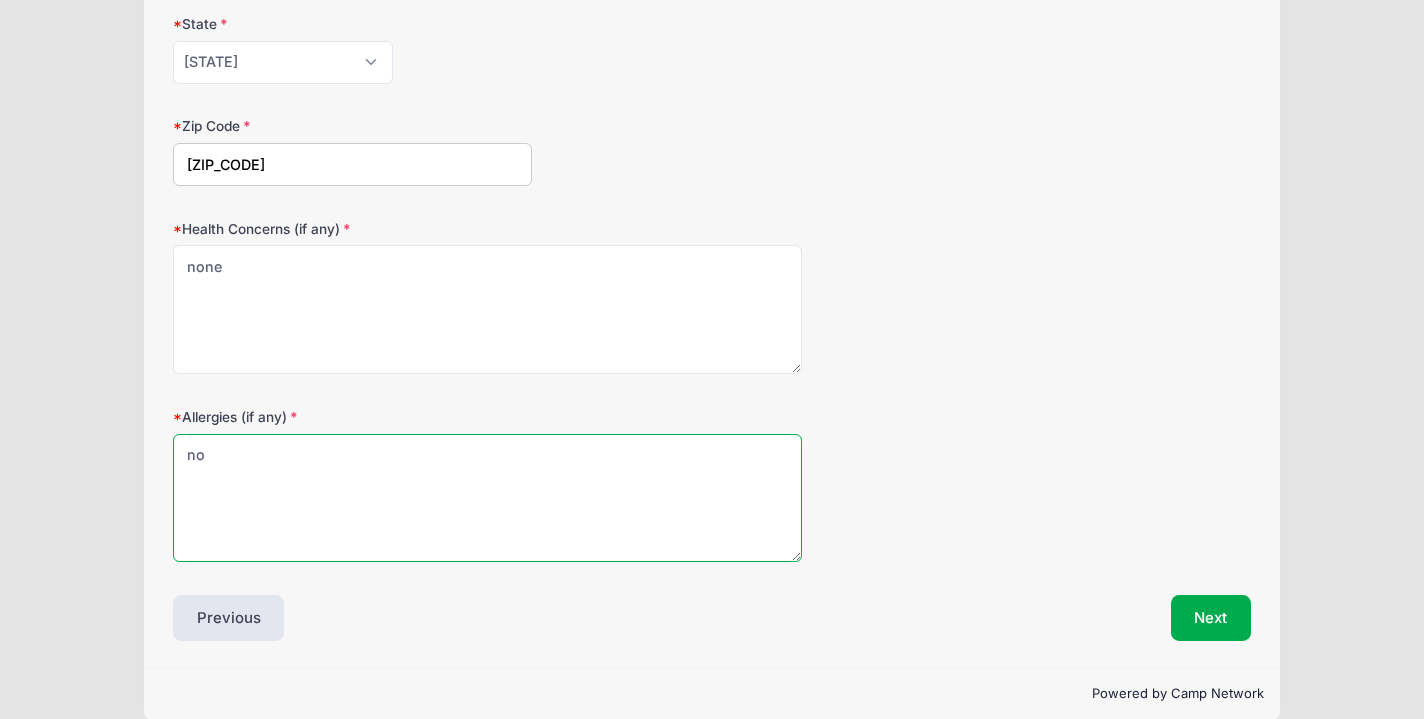 type on "n" 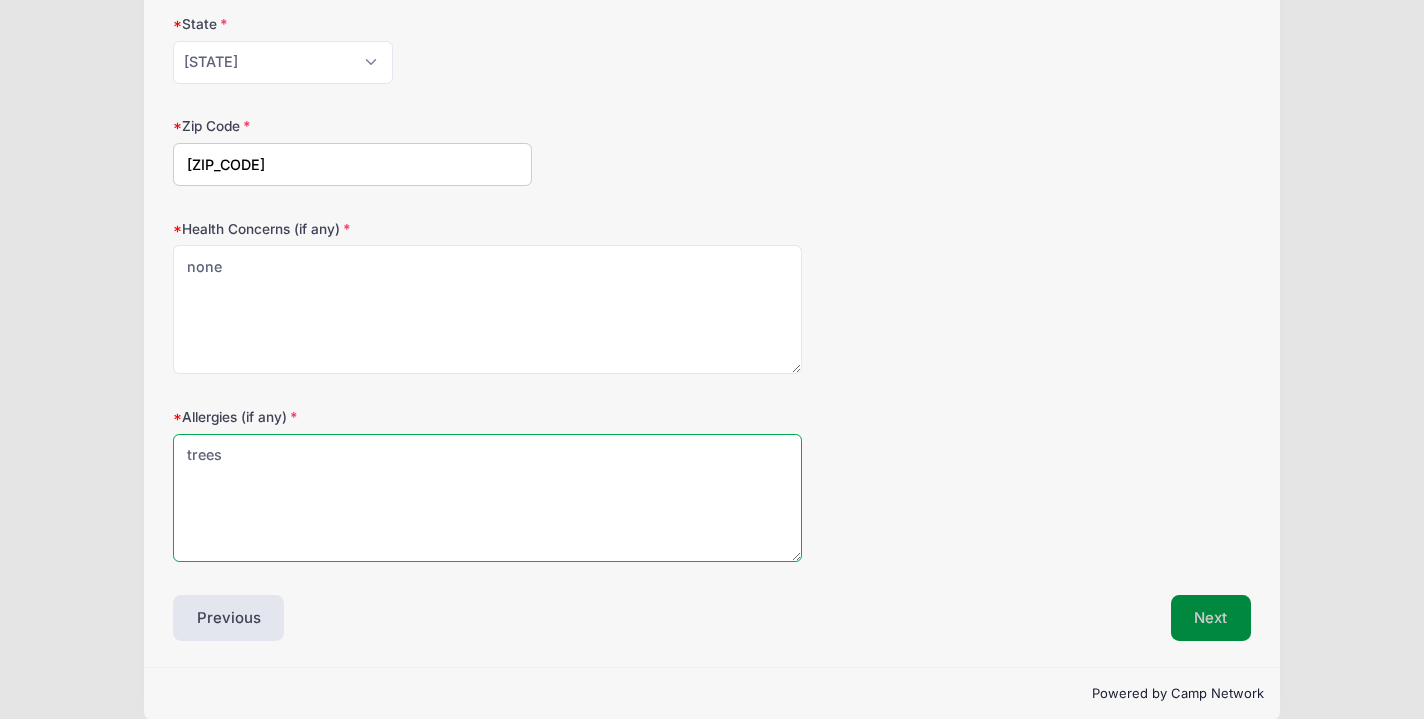 type on "trees" 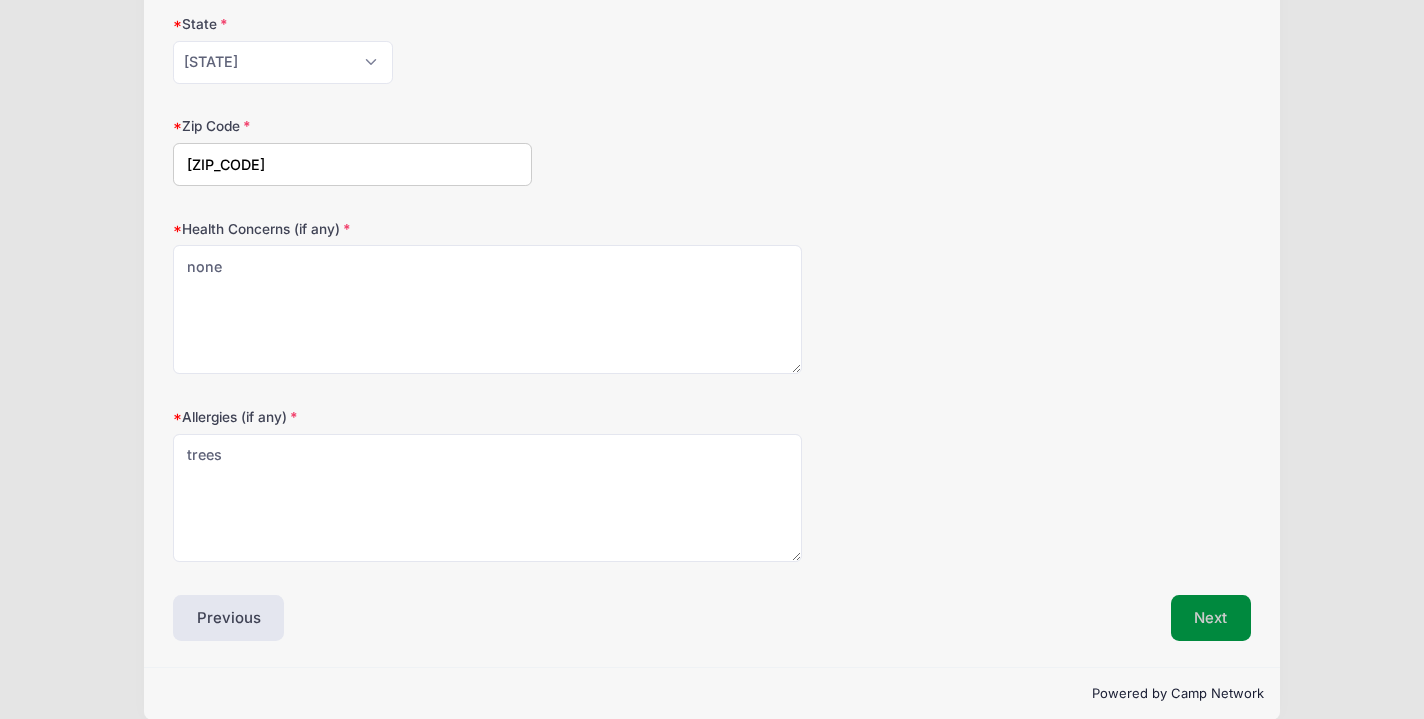 click on "Next" at bounding box center (1211, 618) 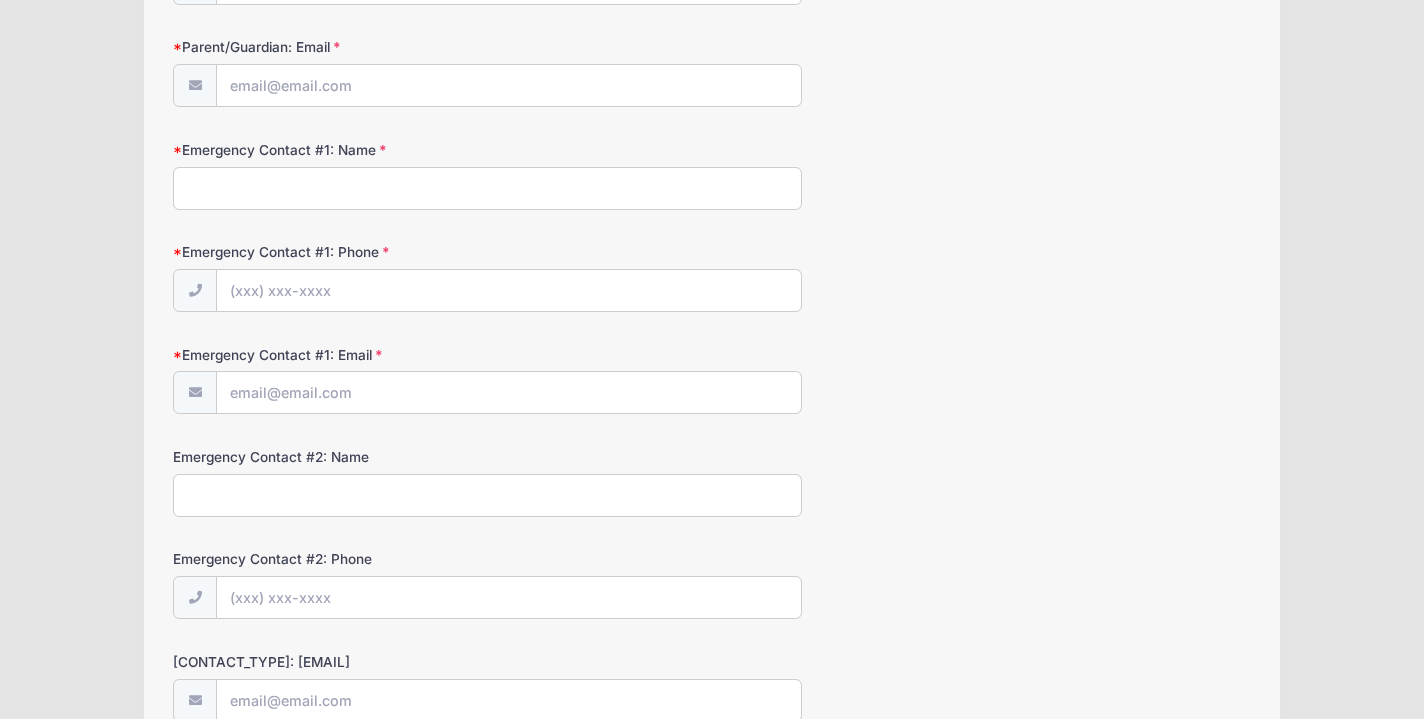 scroll, scrollTop: 69, scrollLeft: 0, axis: vertical 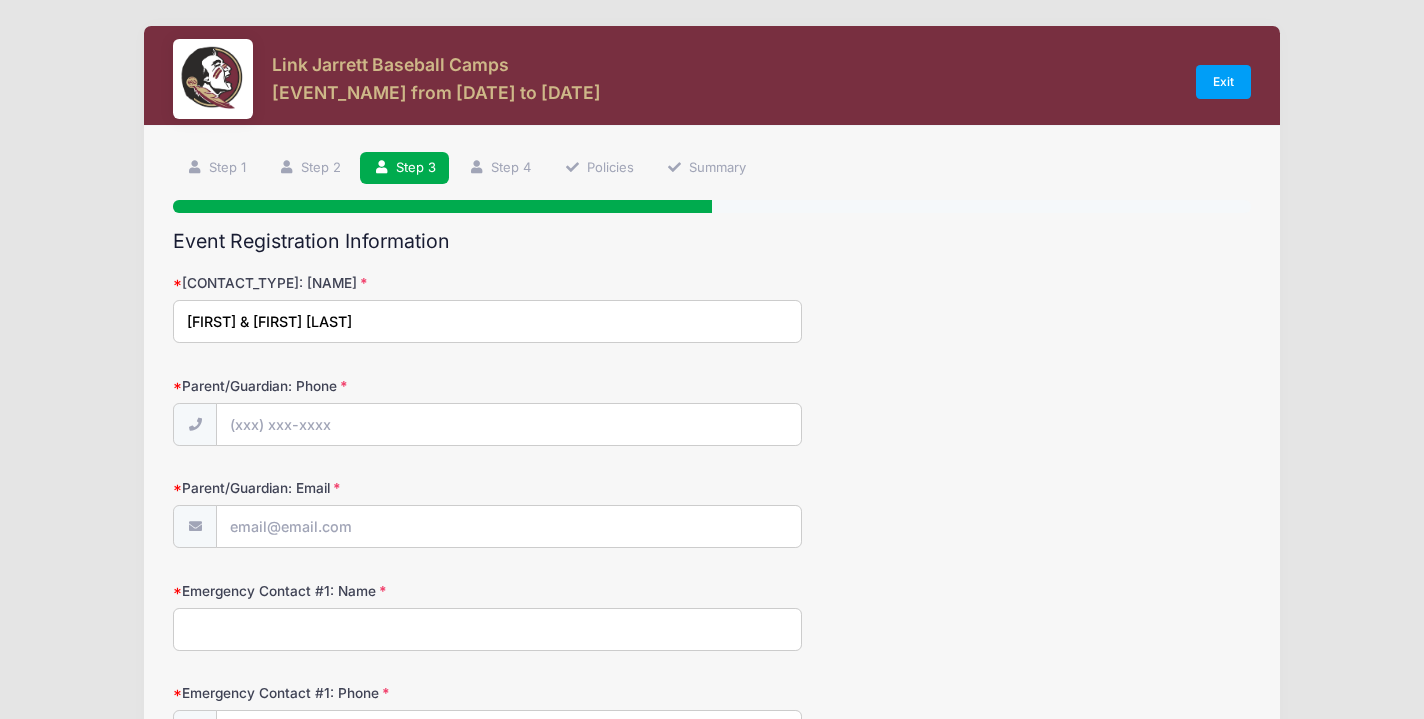 type on "[FIRST] & [FIRST] [LAST]" 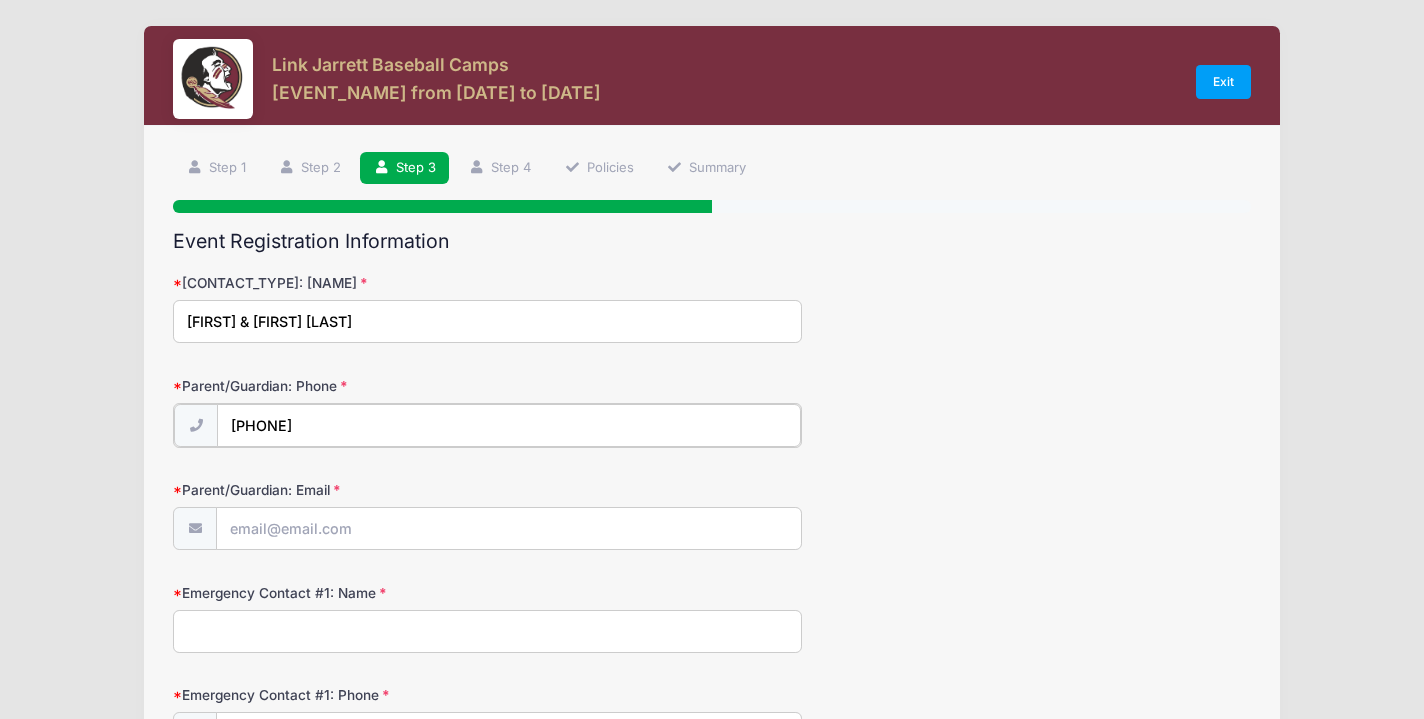 type on "[PHONE]" 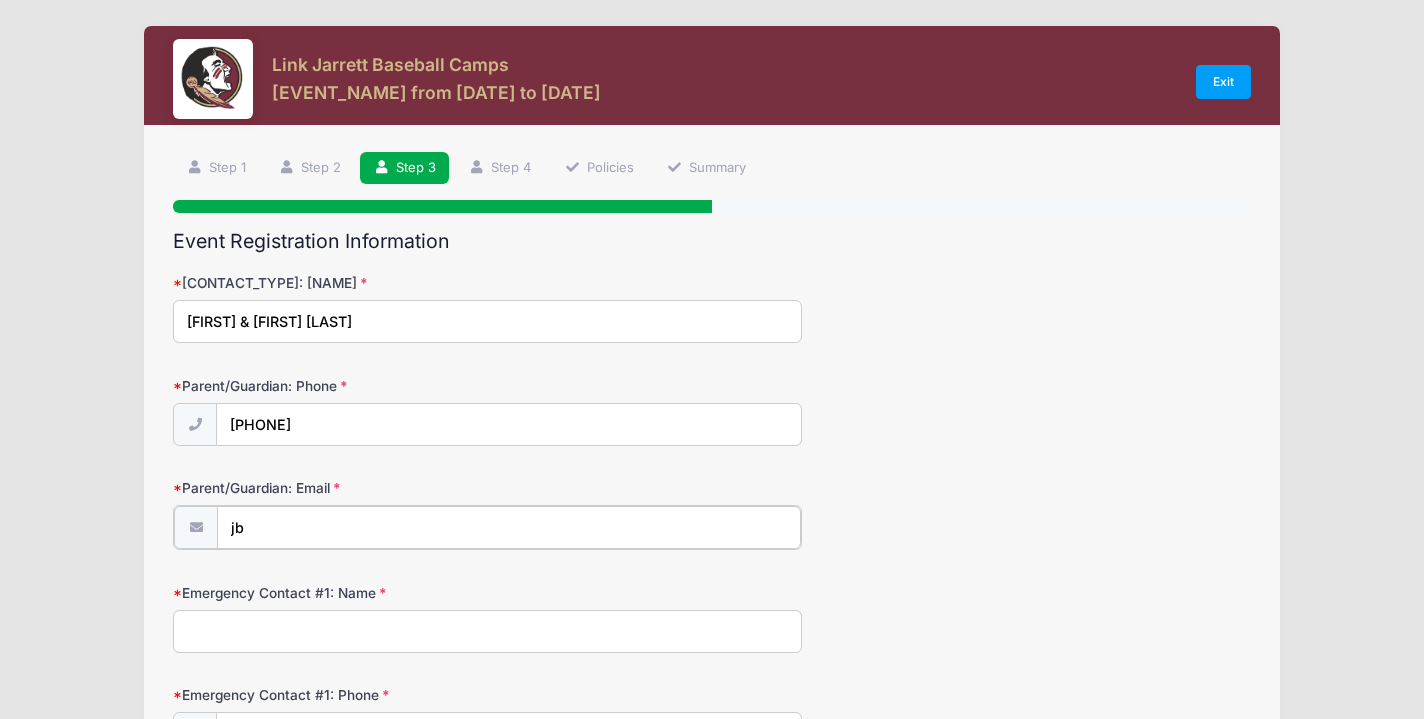 type on "[FIRST]" 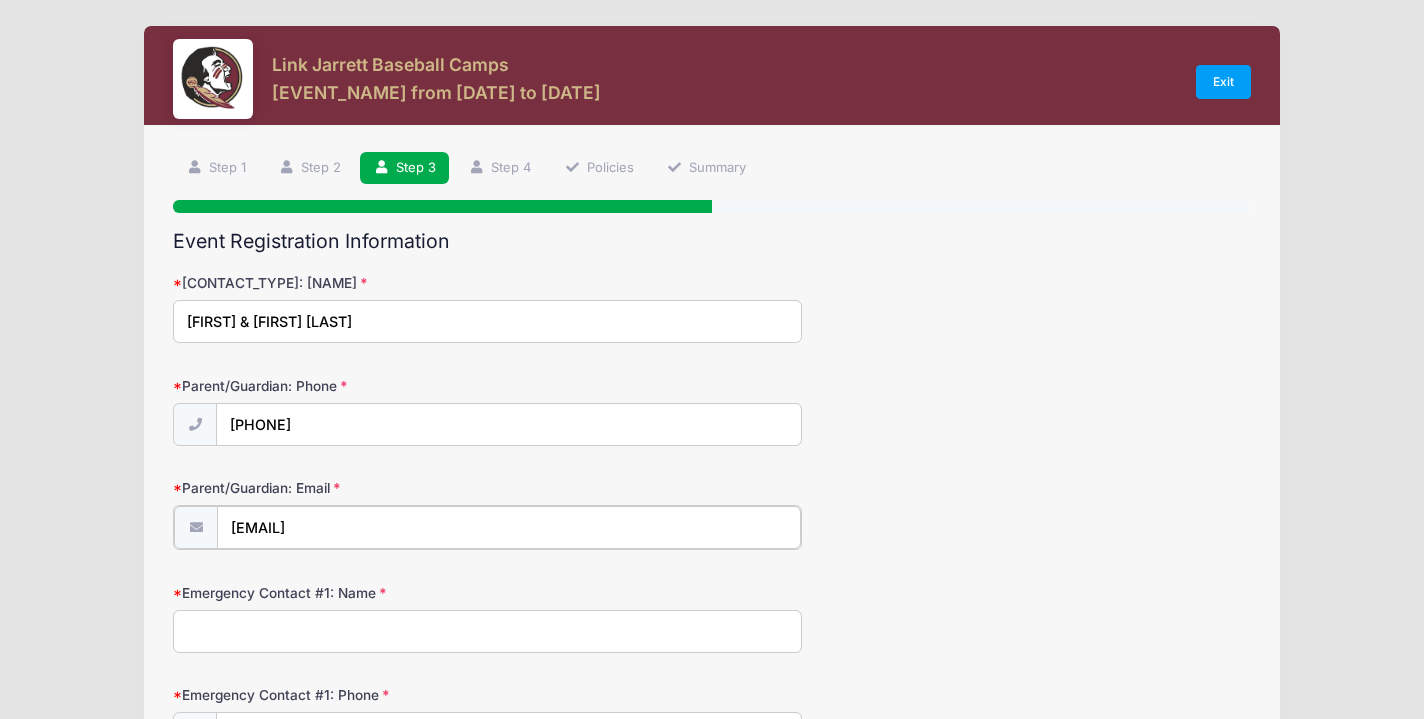type on "[EMAIL]" 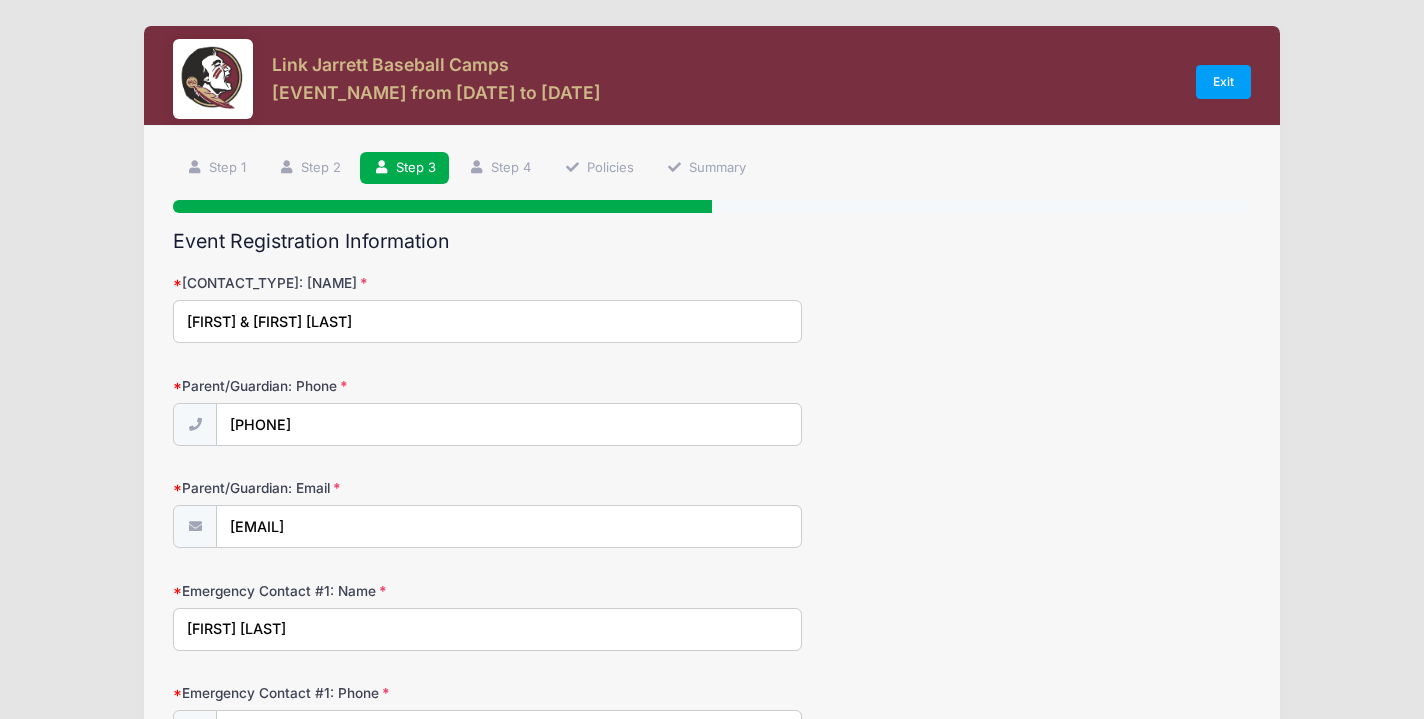 type on "[FIRST] [LAST]" 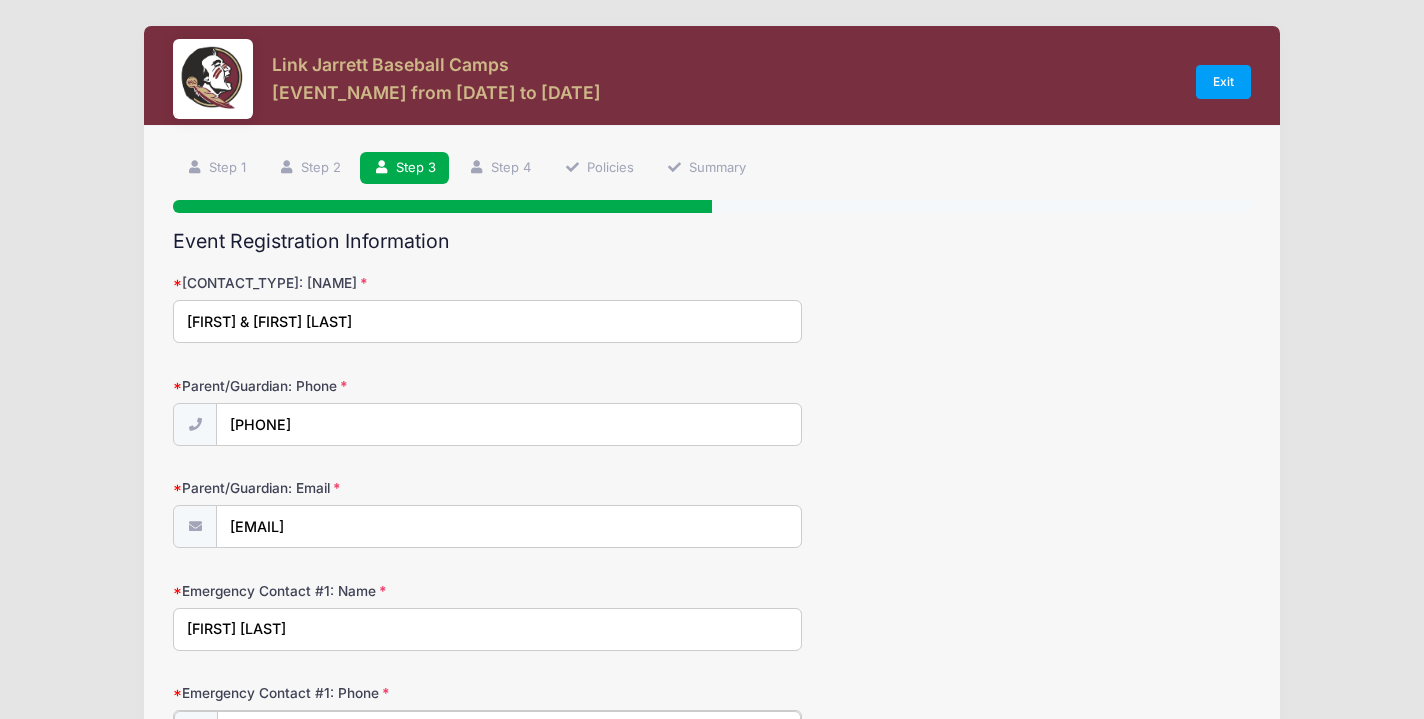 scroll, scrollTop: 370, scrollLeft: 0, axis: vertical 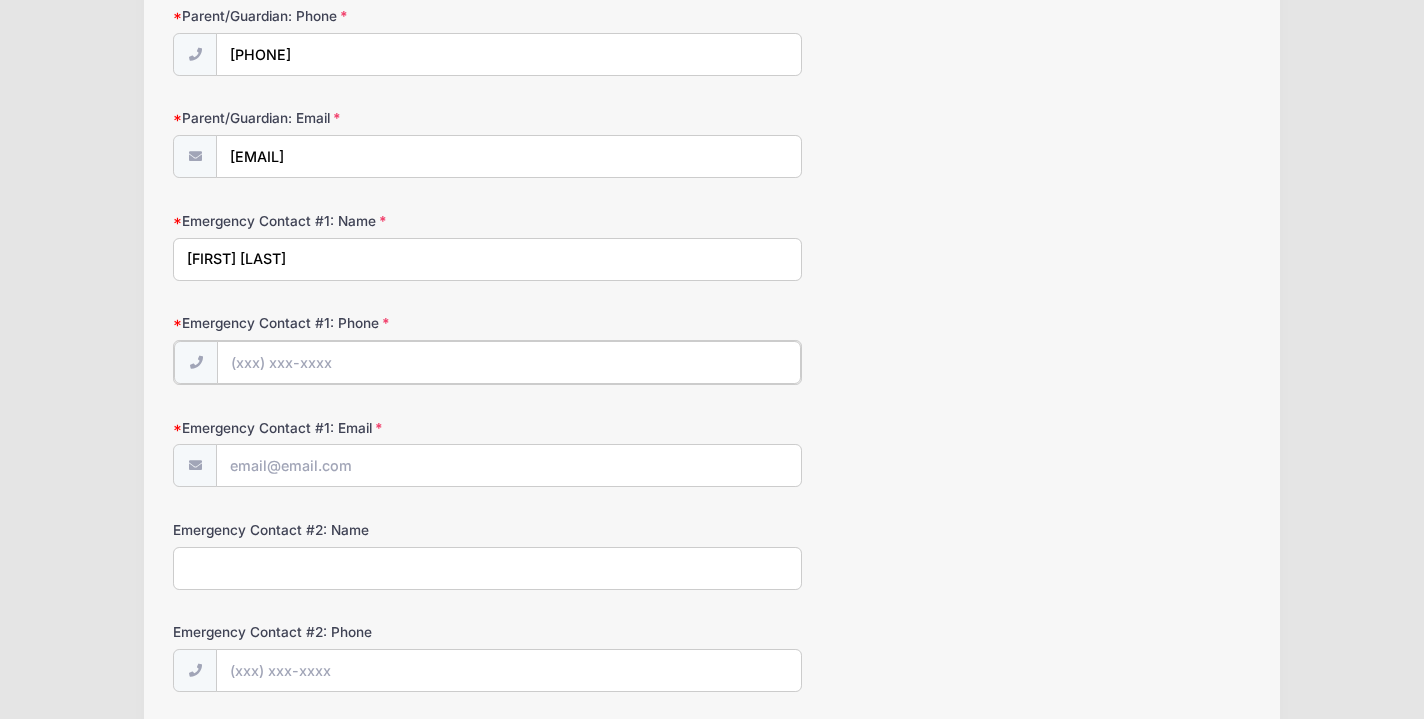 click on "Emergency Contact #1: Phone" at bounding box center [509, 362] 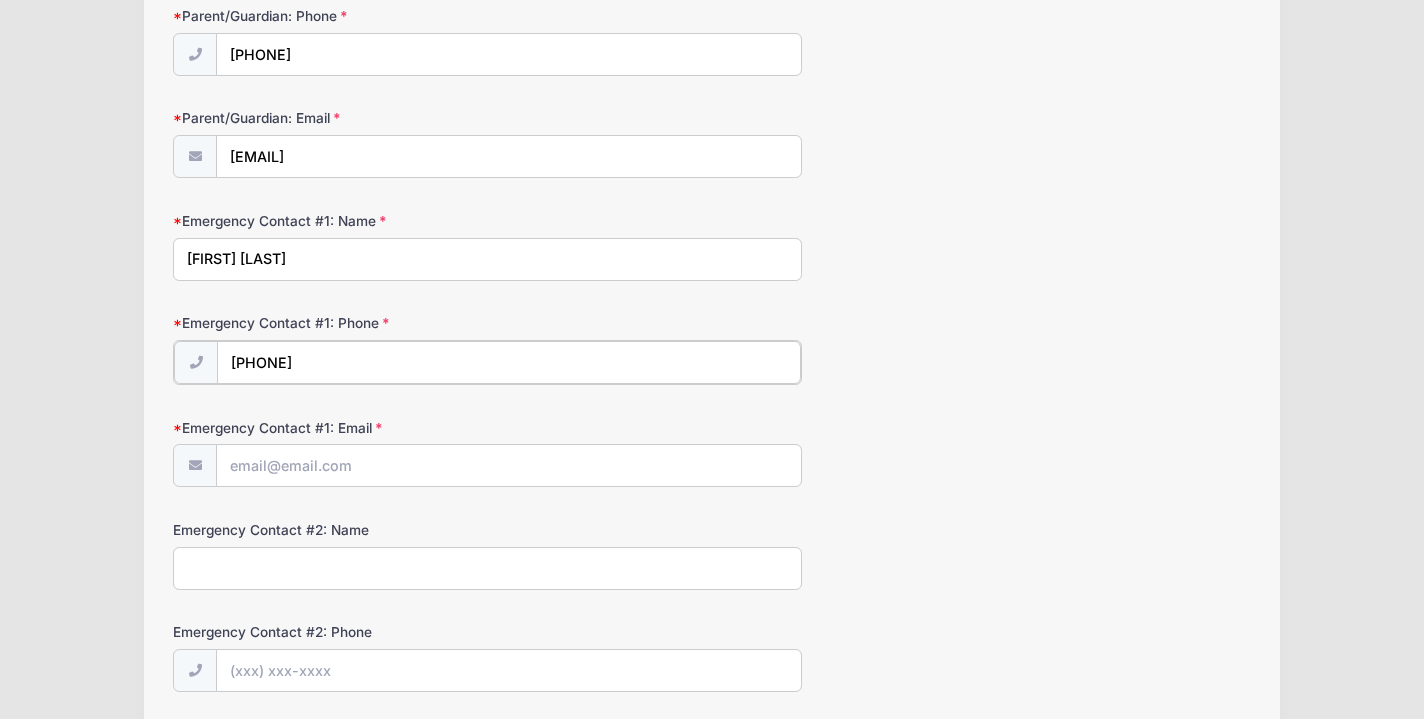 type on "[PHONE]" 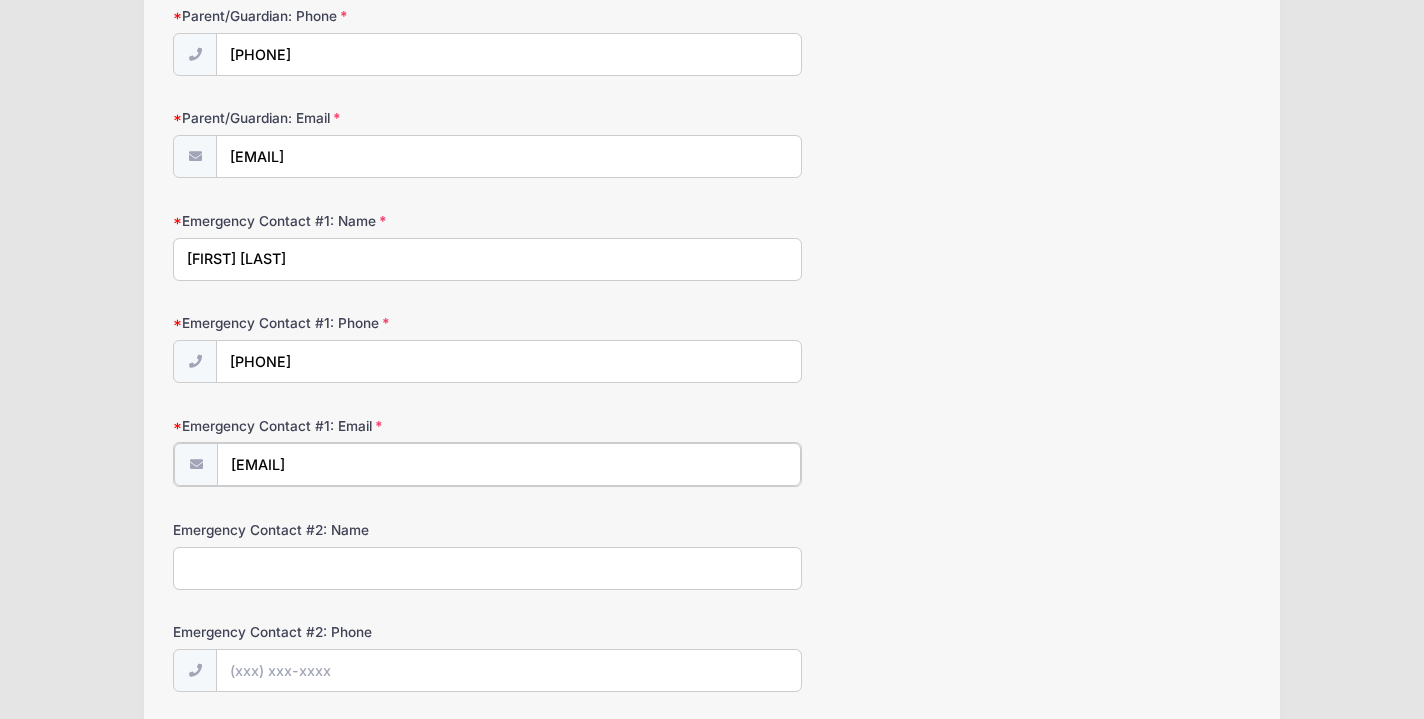 type on "[EMAIL]" 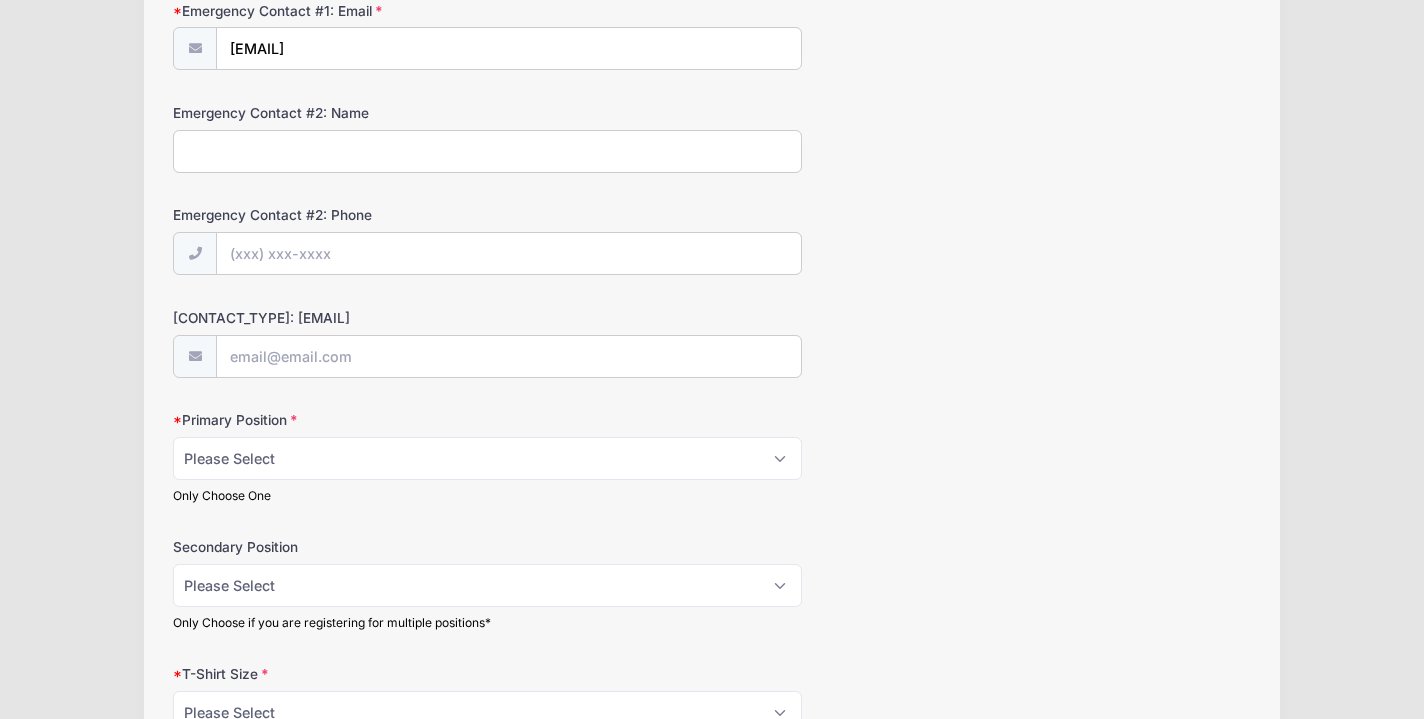 scroll, scrollTop: 793, scrollLeft: 0, axis: vertical 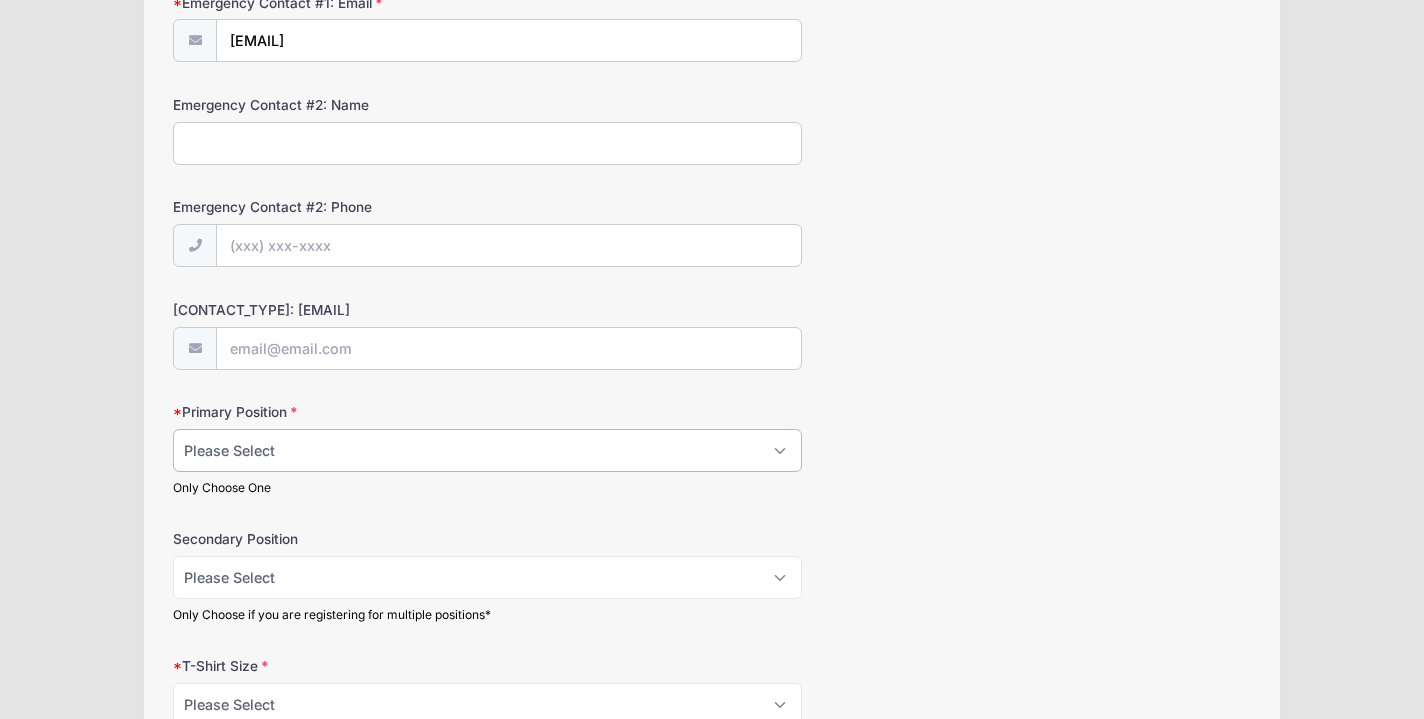 select on "C" 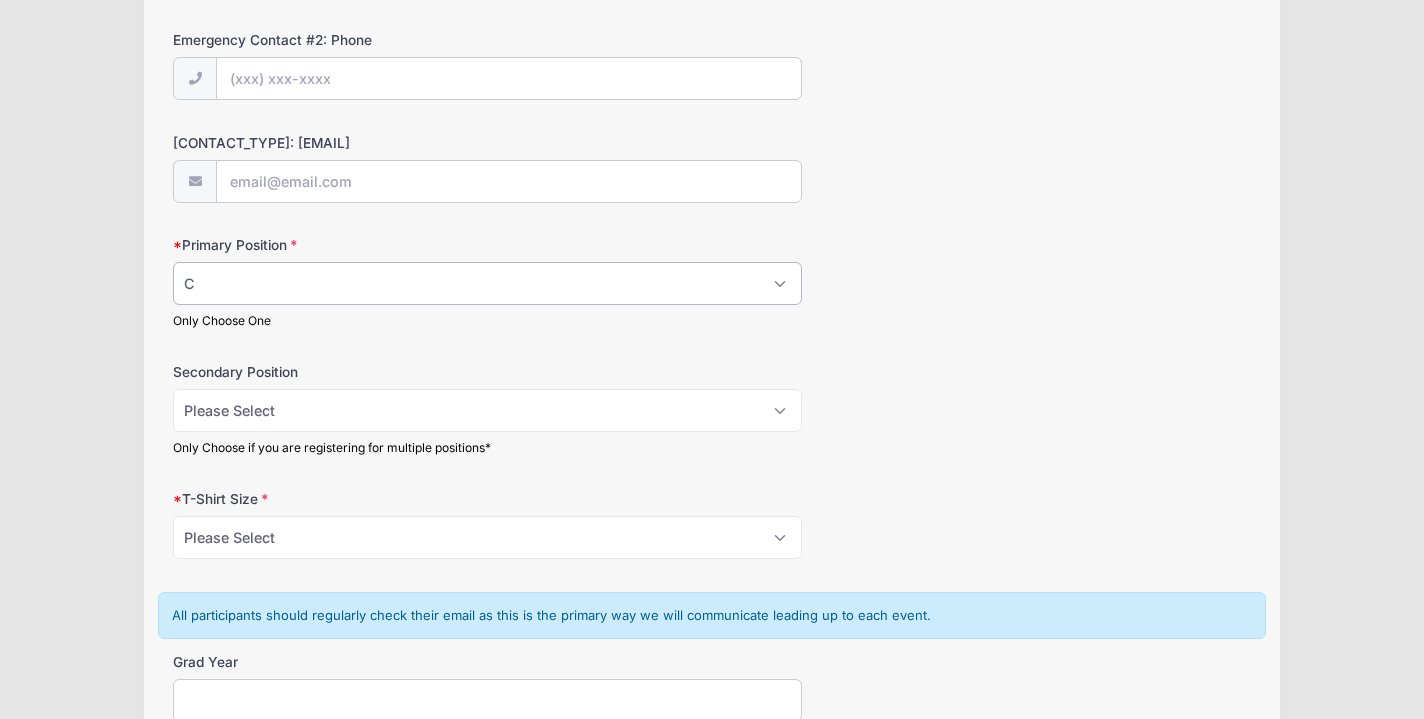 scroll, scrollTop: 964, scrollLeft: 0, axis: vertical 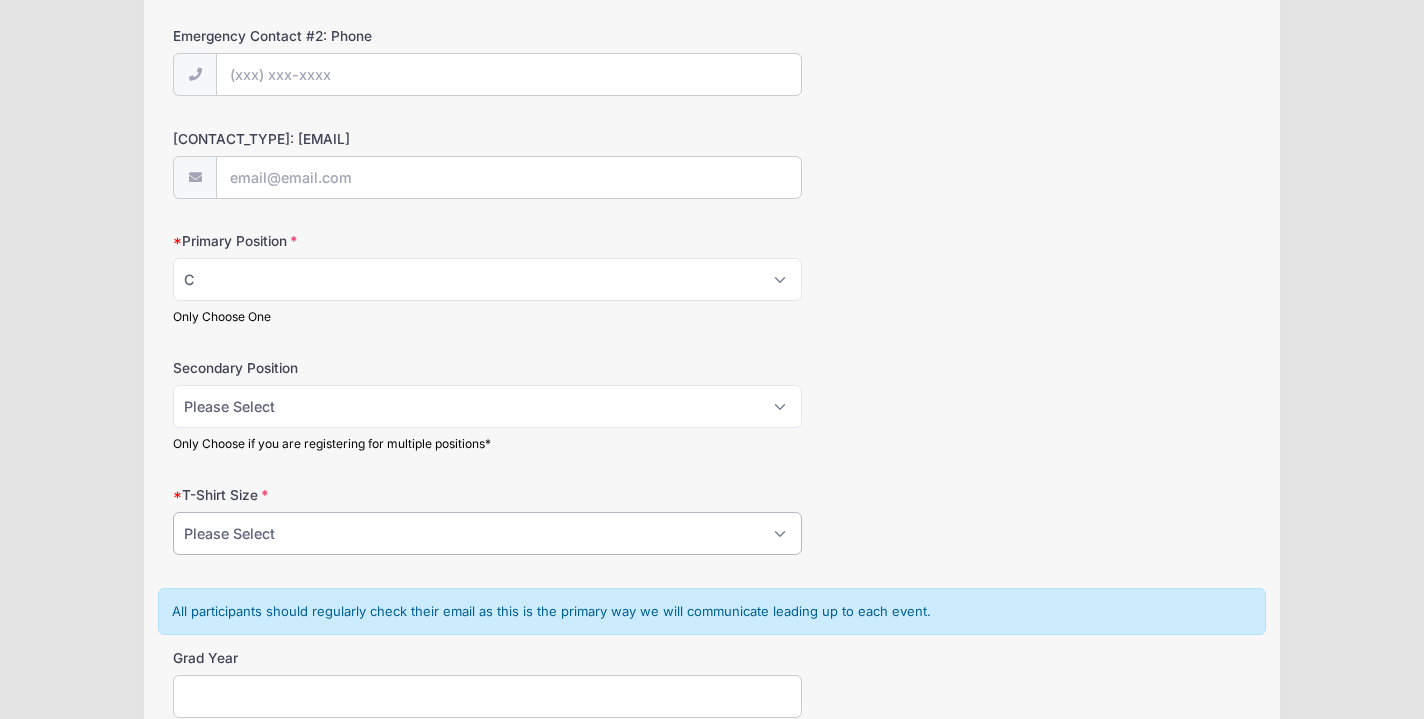 select on "M" 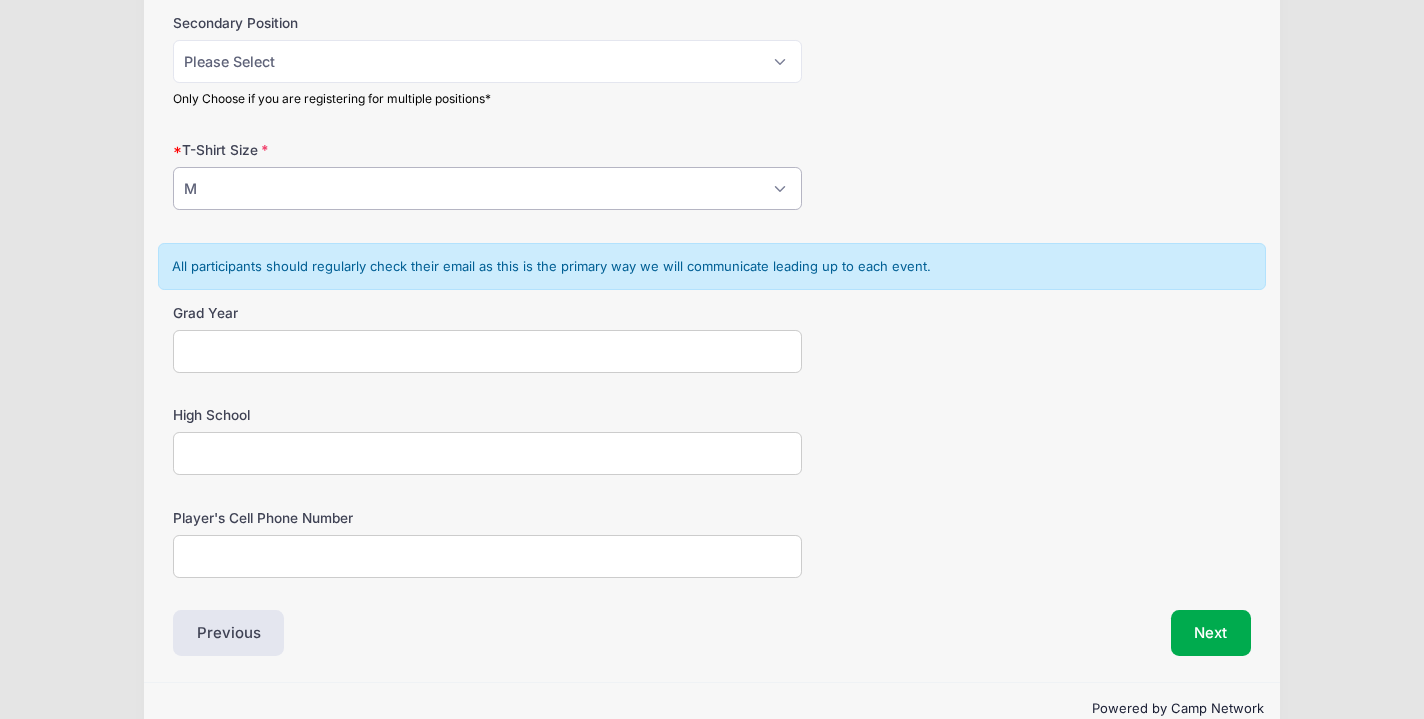 scroll, scrollTop: 1311, scrollLeft: 0, axis: vertical 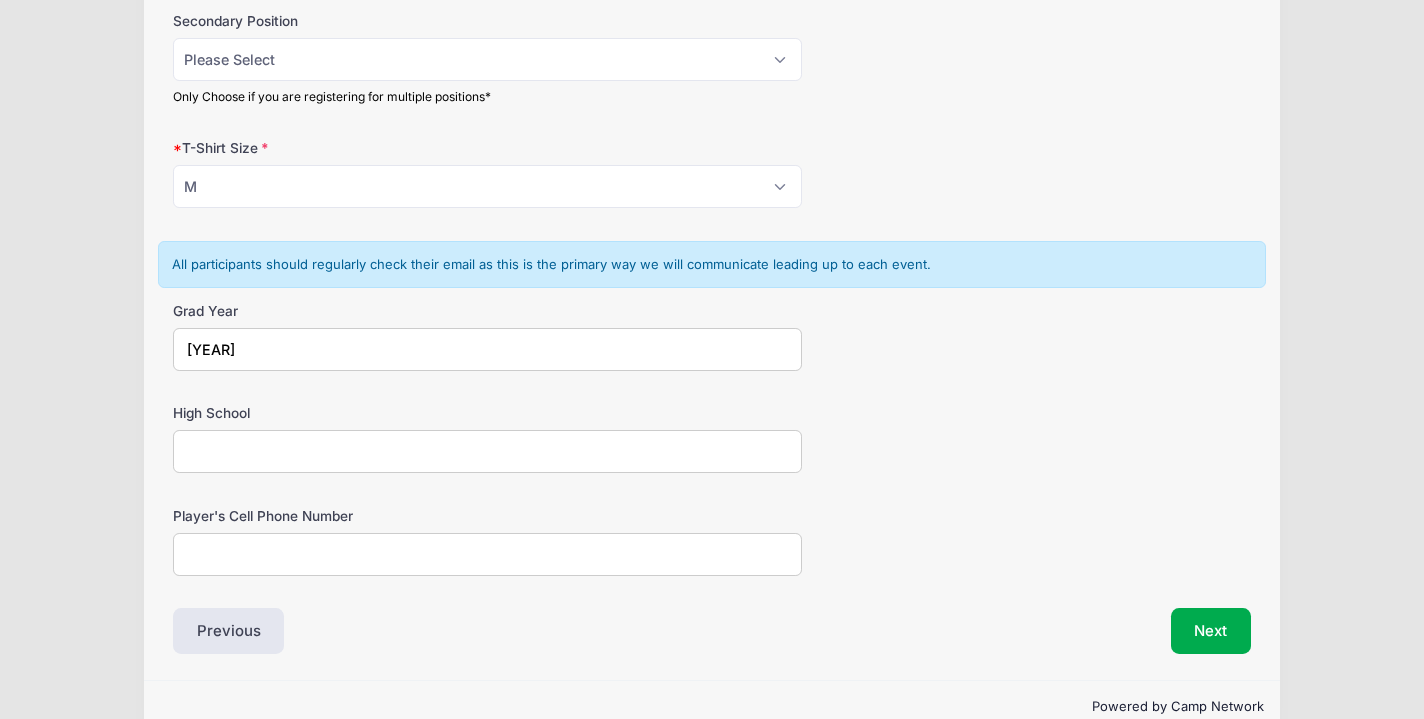 type on "[YEAR]" 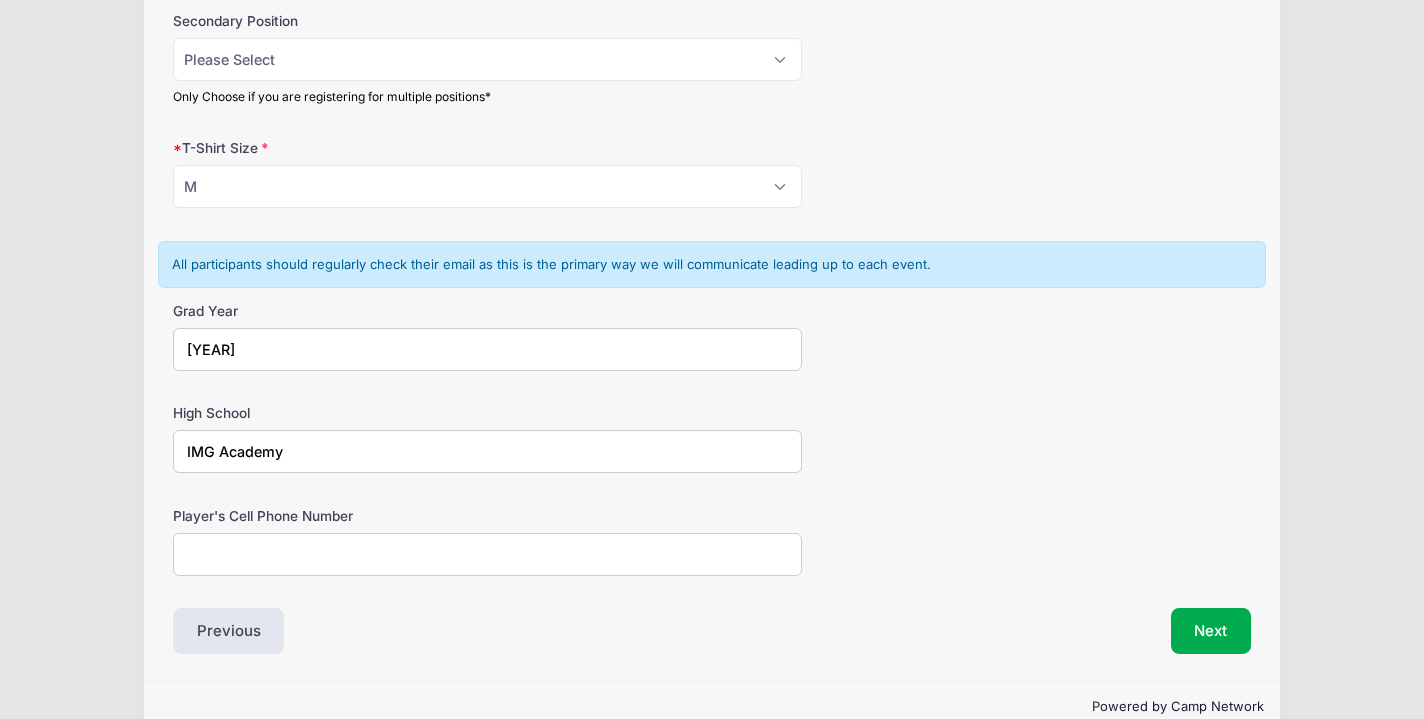 type on "IMG Academy" 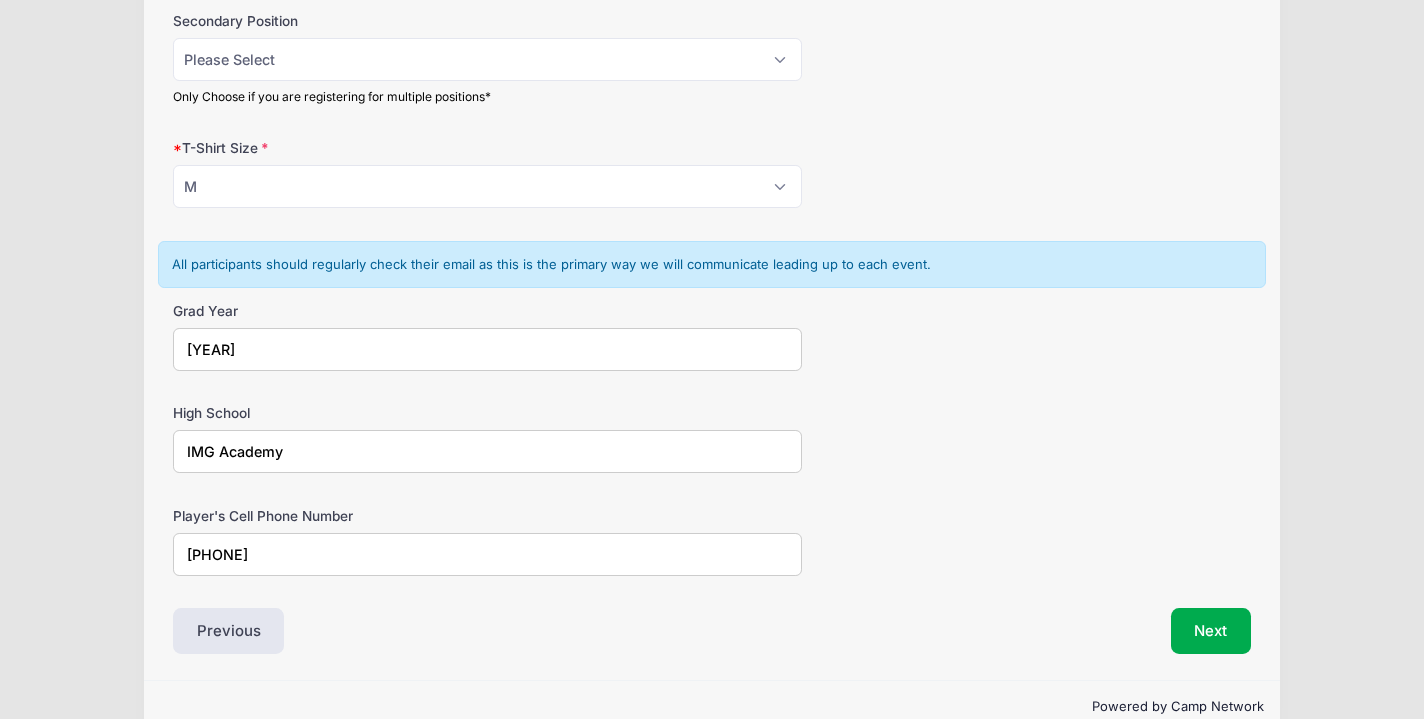 click on "[PHONE]" at bounding box center (487, 554) 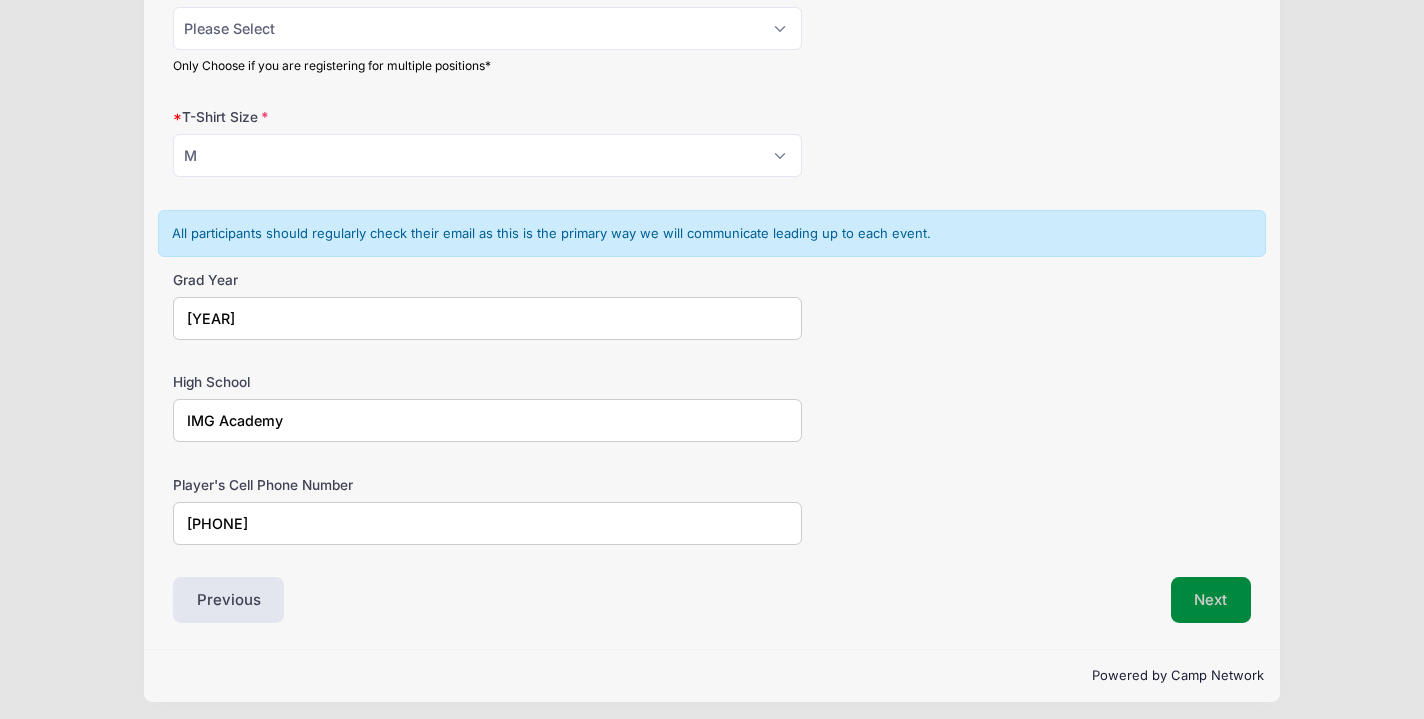 scroll, scrollTop: 1341, scrollLeft: 0, axis: vertical 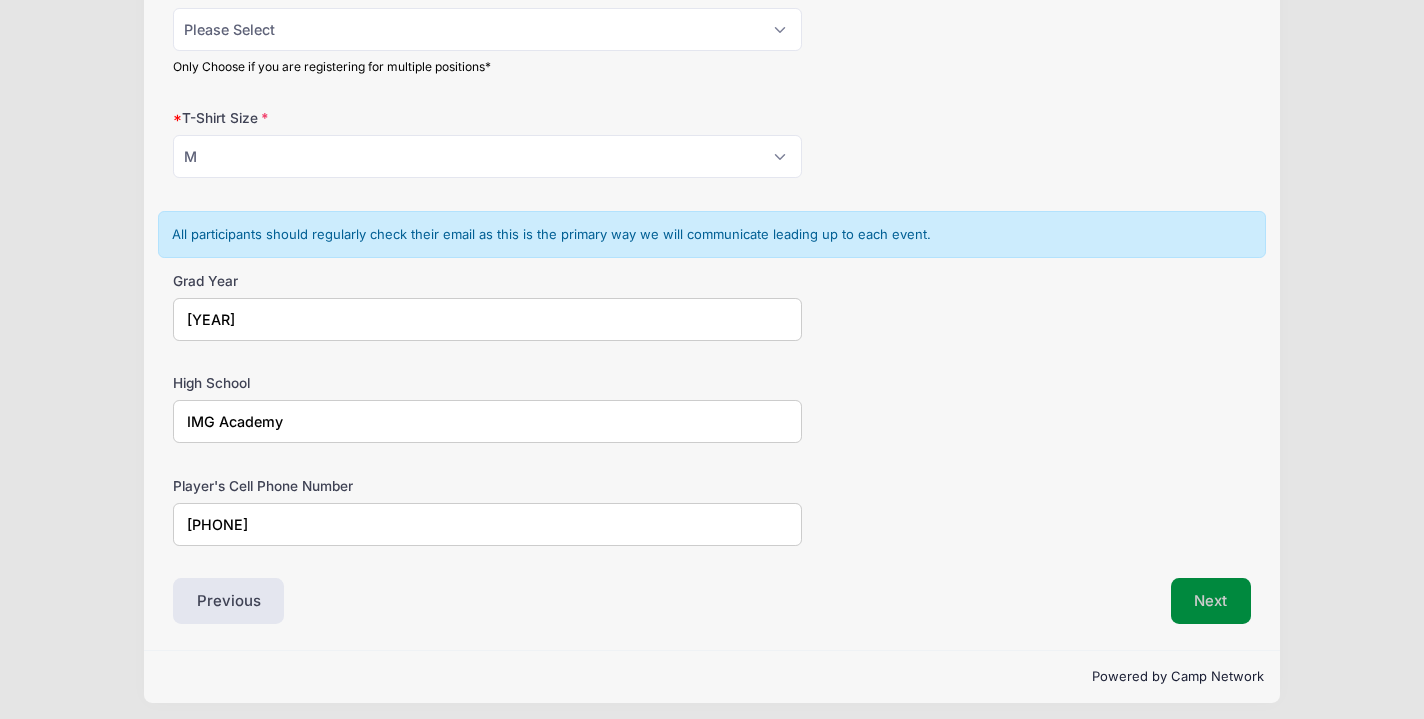 type on "[PHONE]" 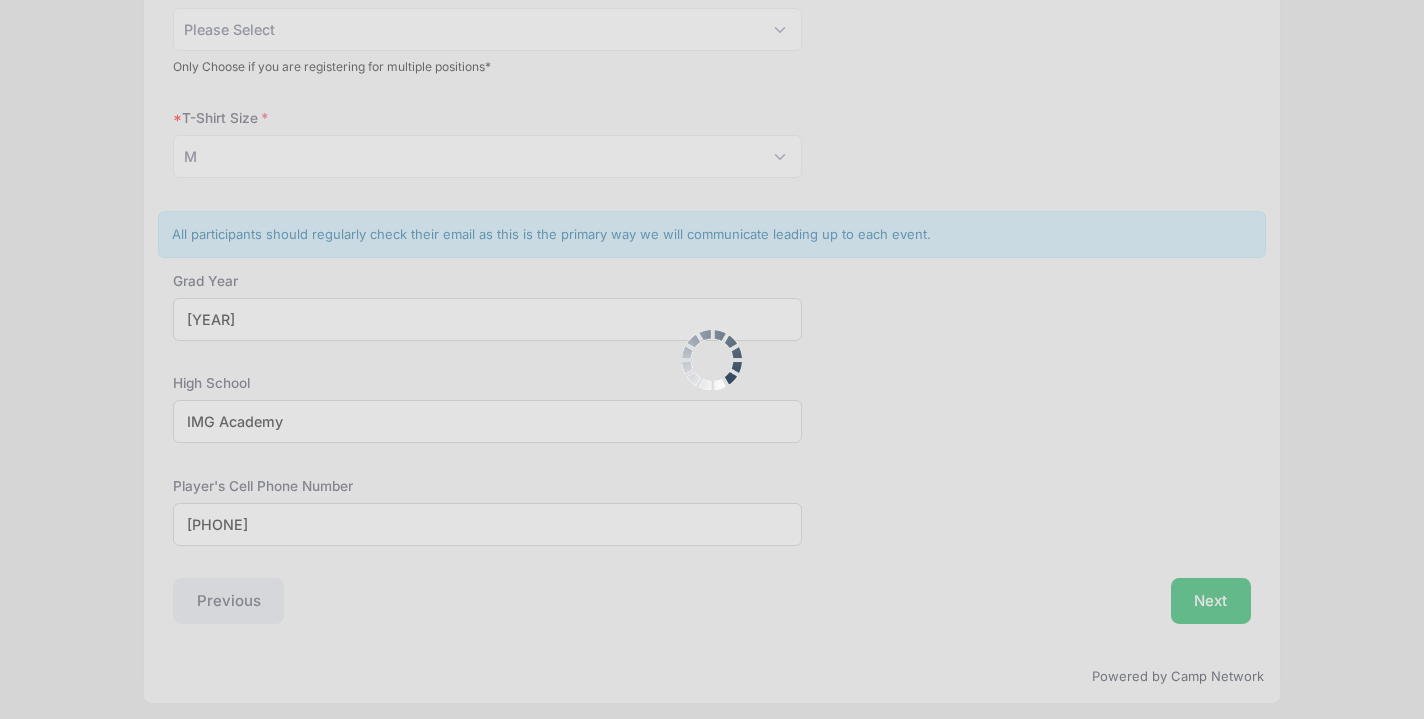 scroll, scrollTop: 0, scrollLeft: 0, axis: both 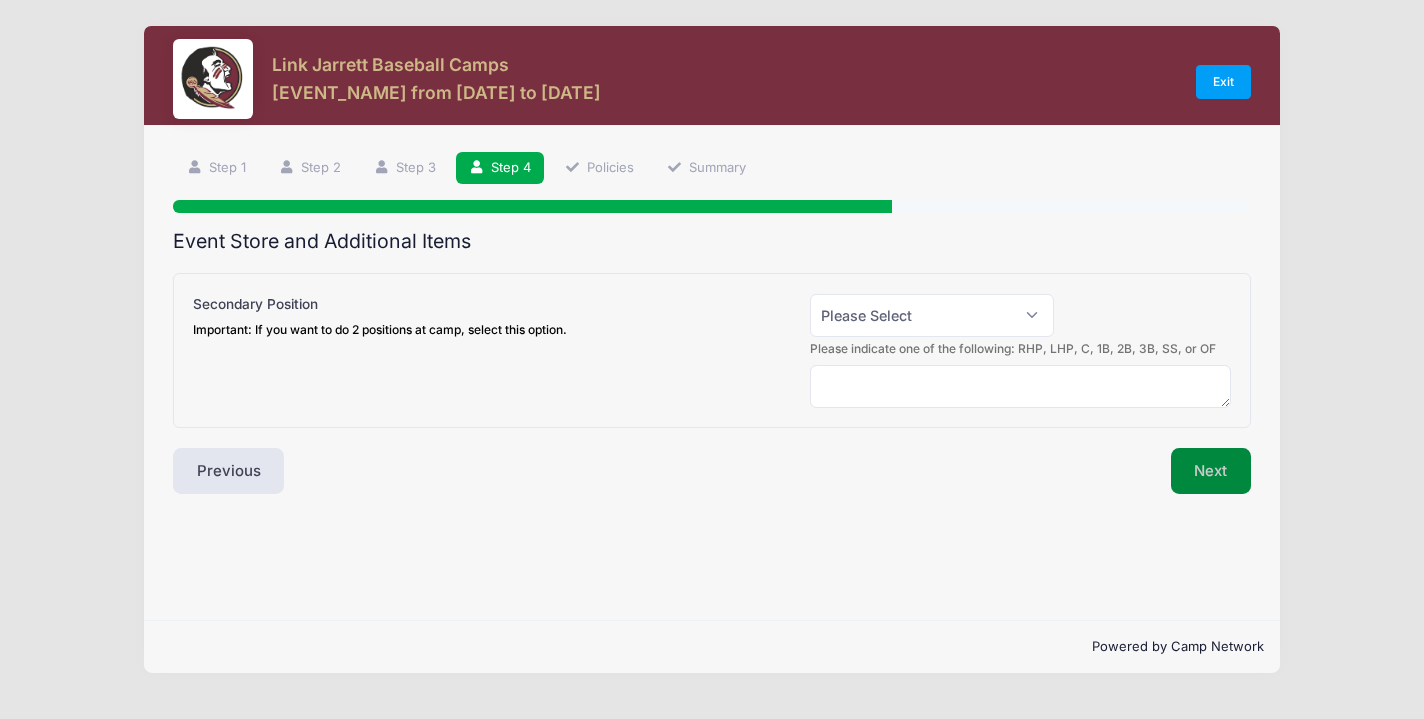 click on "Next" at bounding box center (1211, 471) 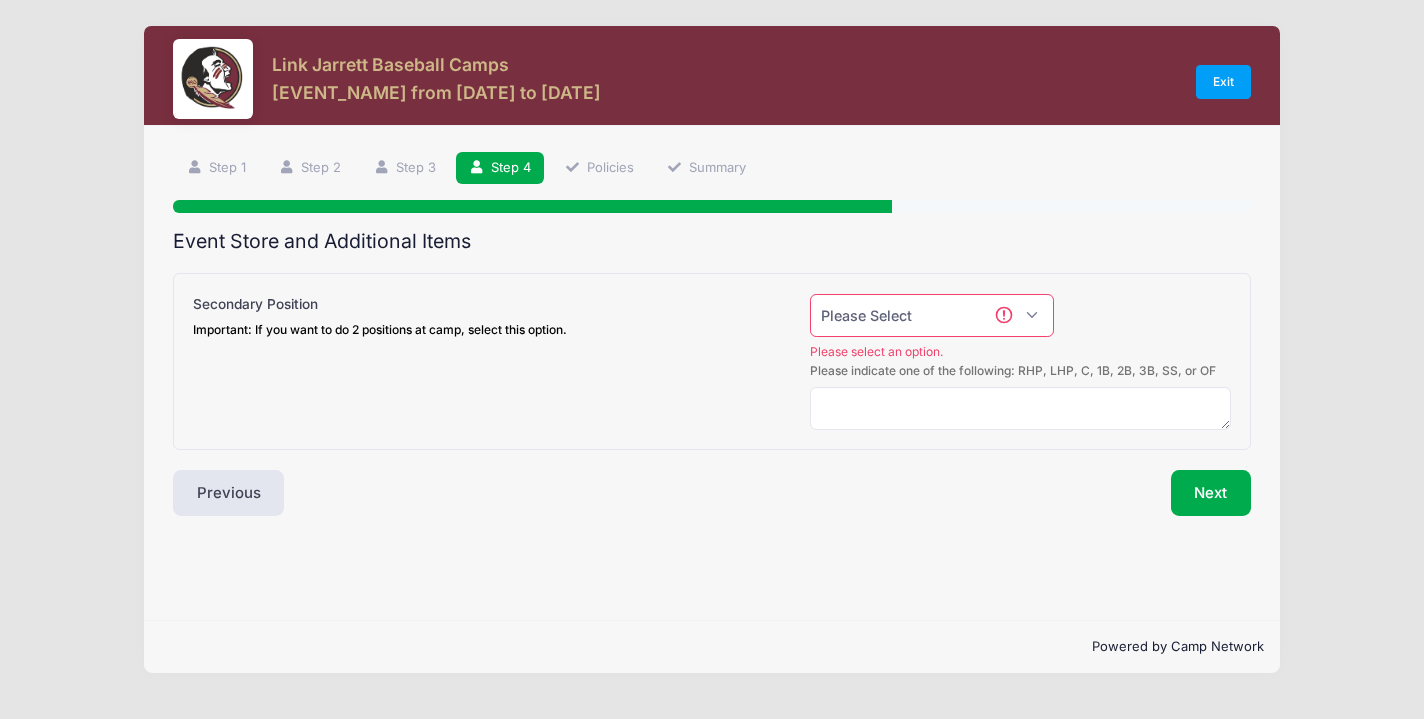 select on "0" 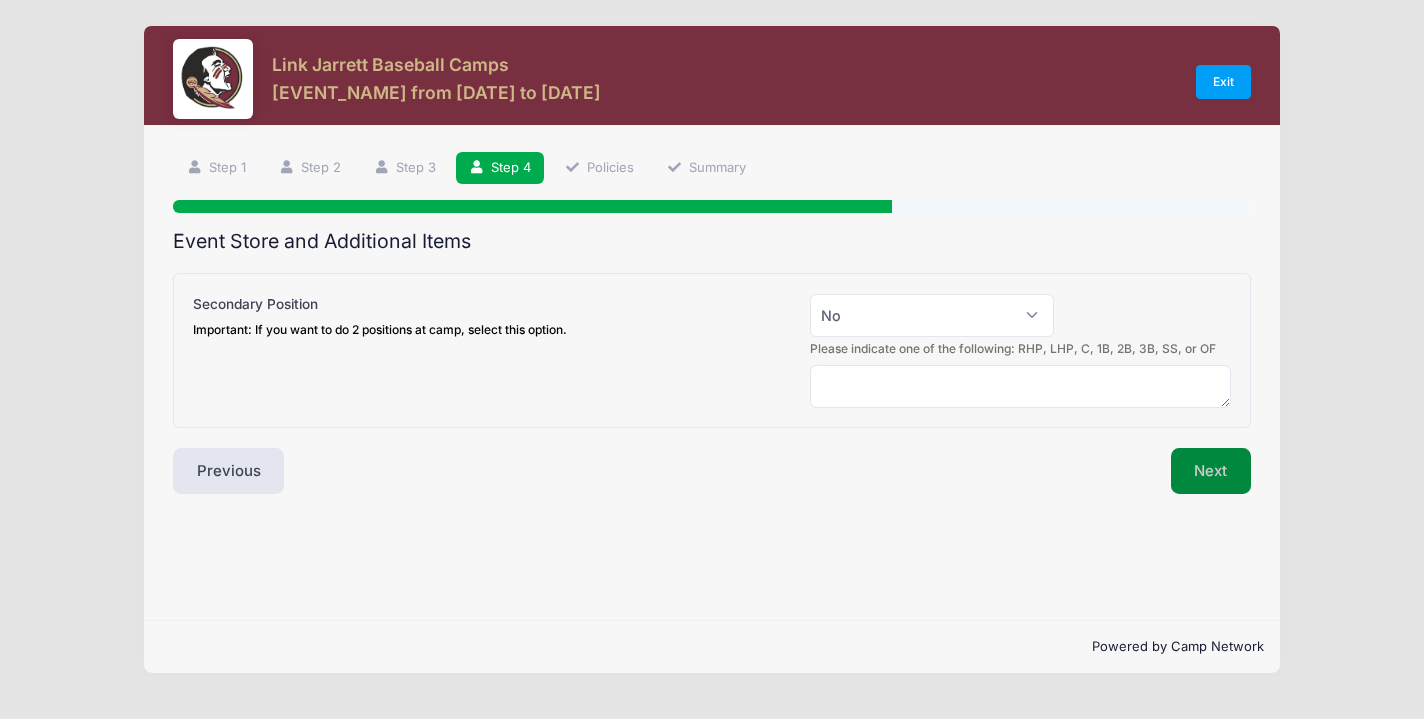 click on "Next" at bounding box center [1211, 471] 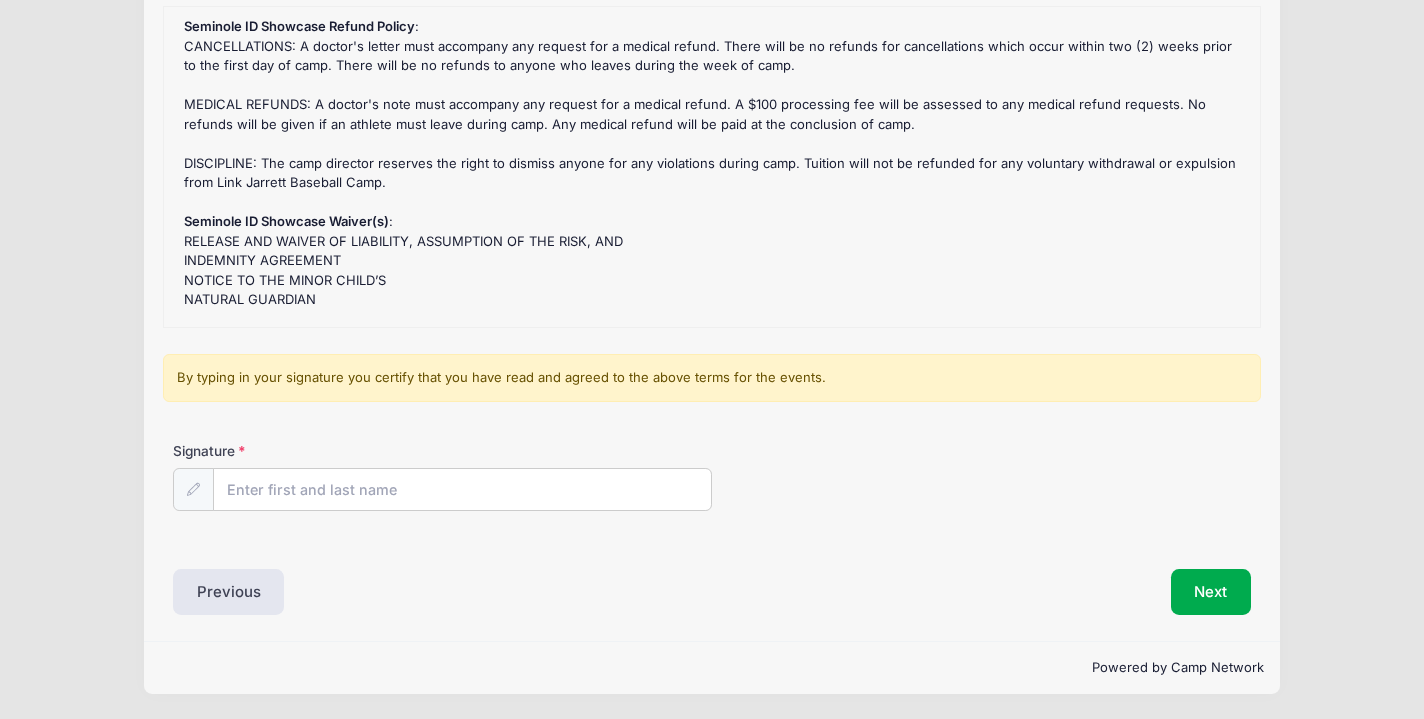 scroll, scrollTop: 251, scrollLeft: 0, axis: vertical 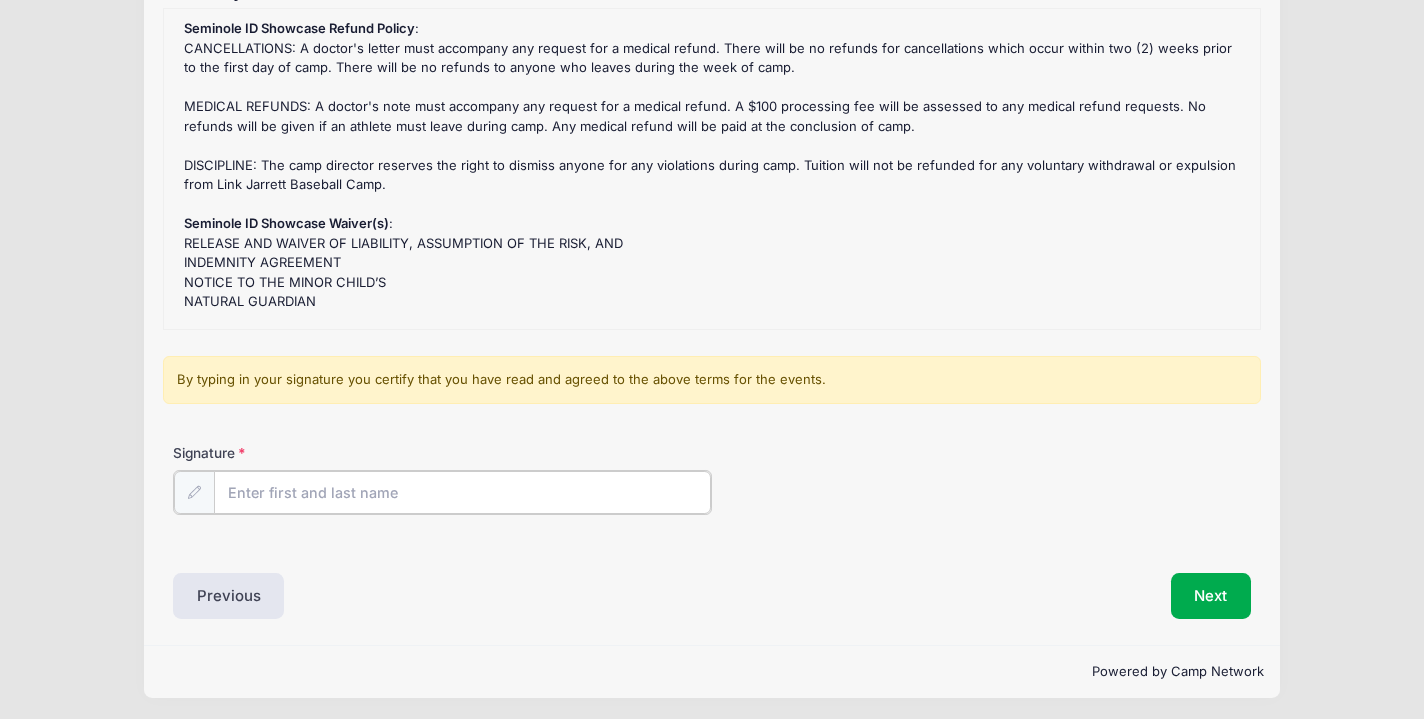 click on "Signature" at bounding box center [462, 492] 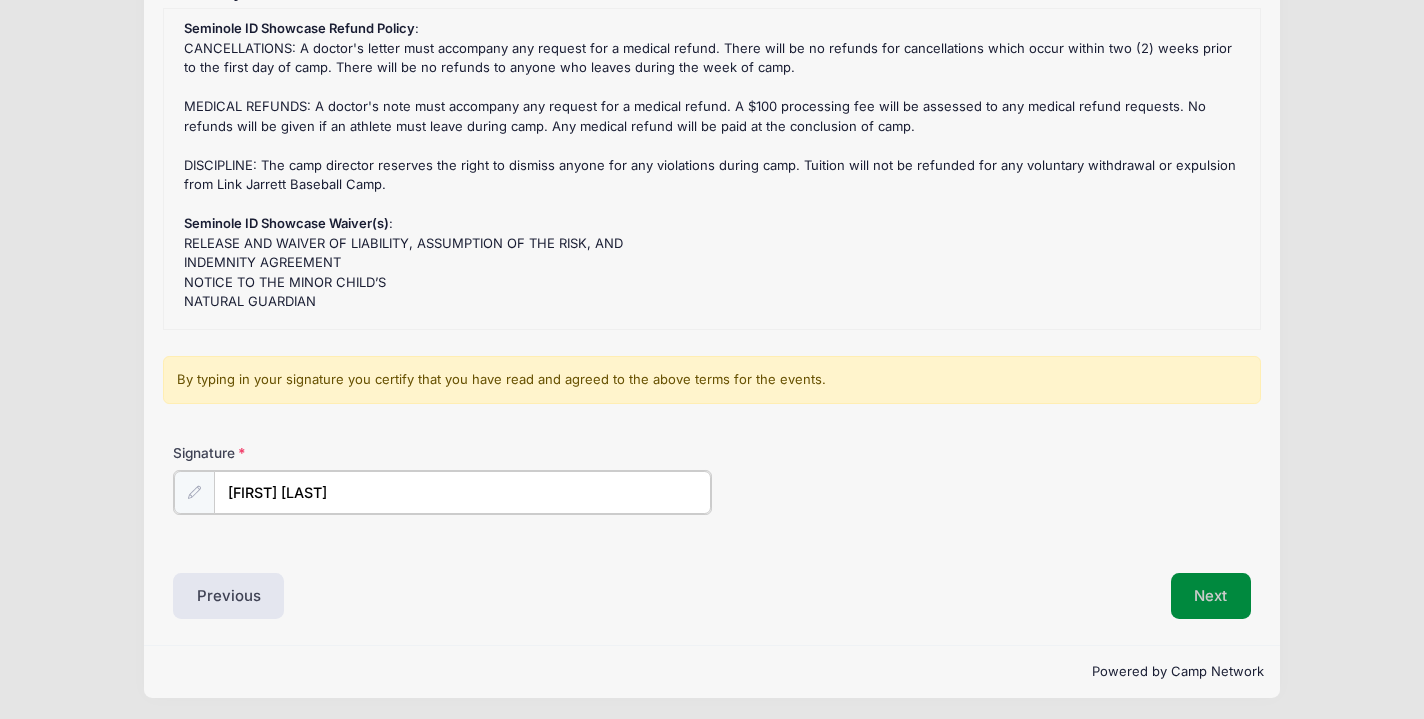 type on "[FIRST] [LAST]" 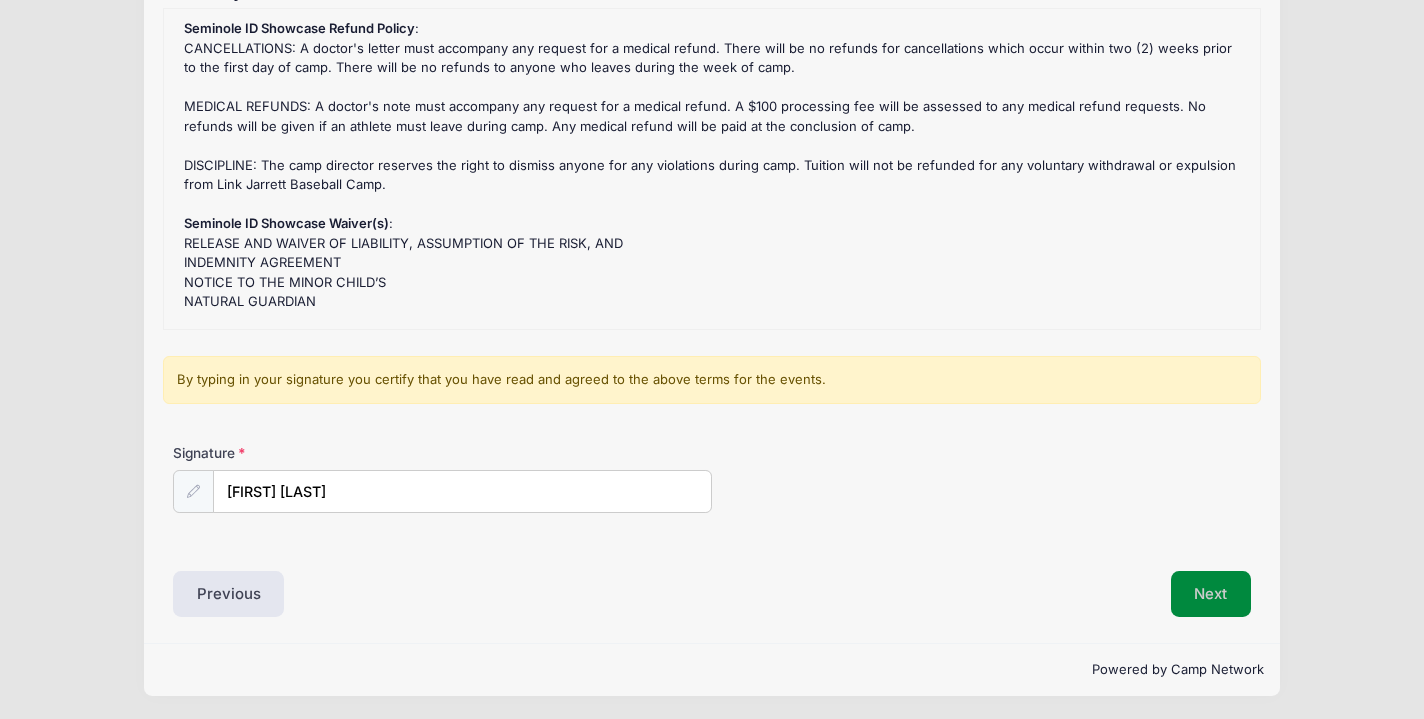 click on "Next" at bounding box center (1211, 594) 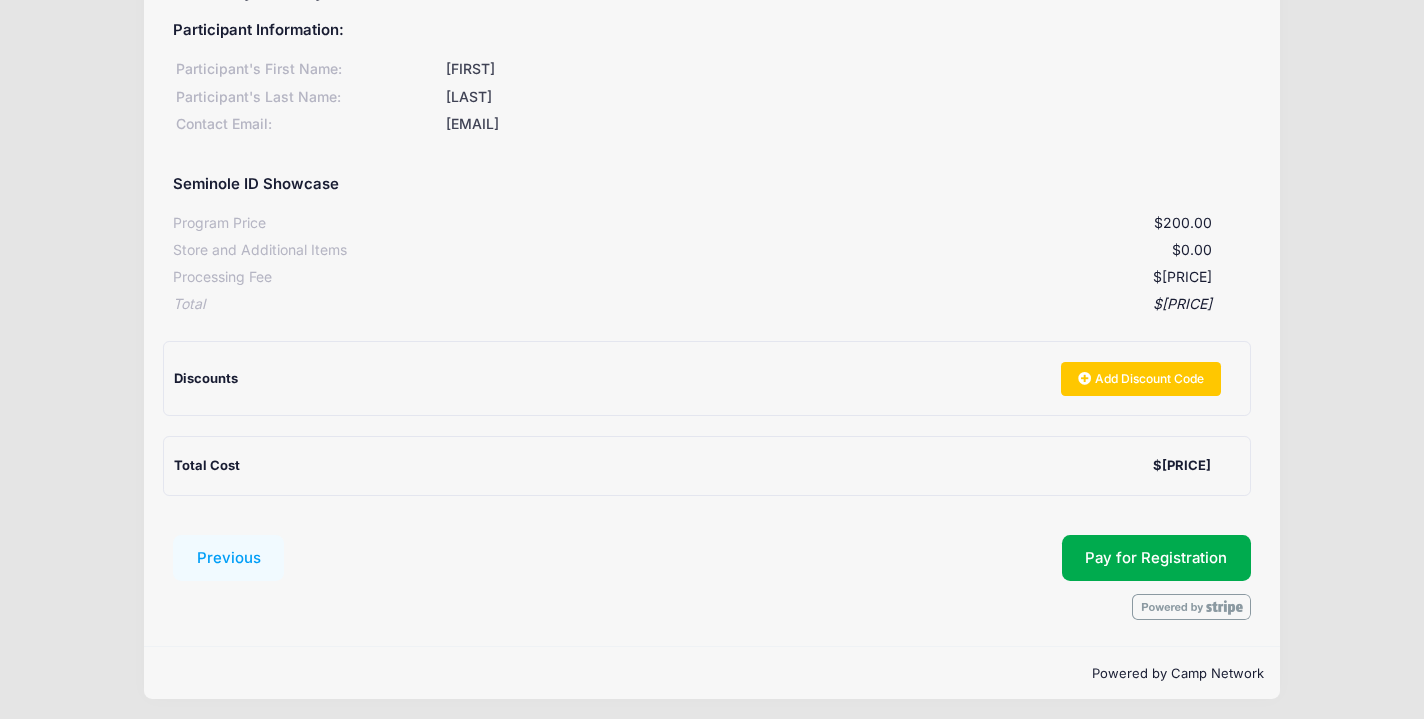 scroll, scrollTop: 245, scrollLeft: 0, axis: vertical 